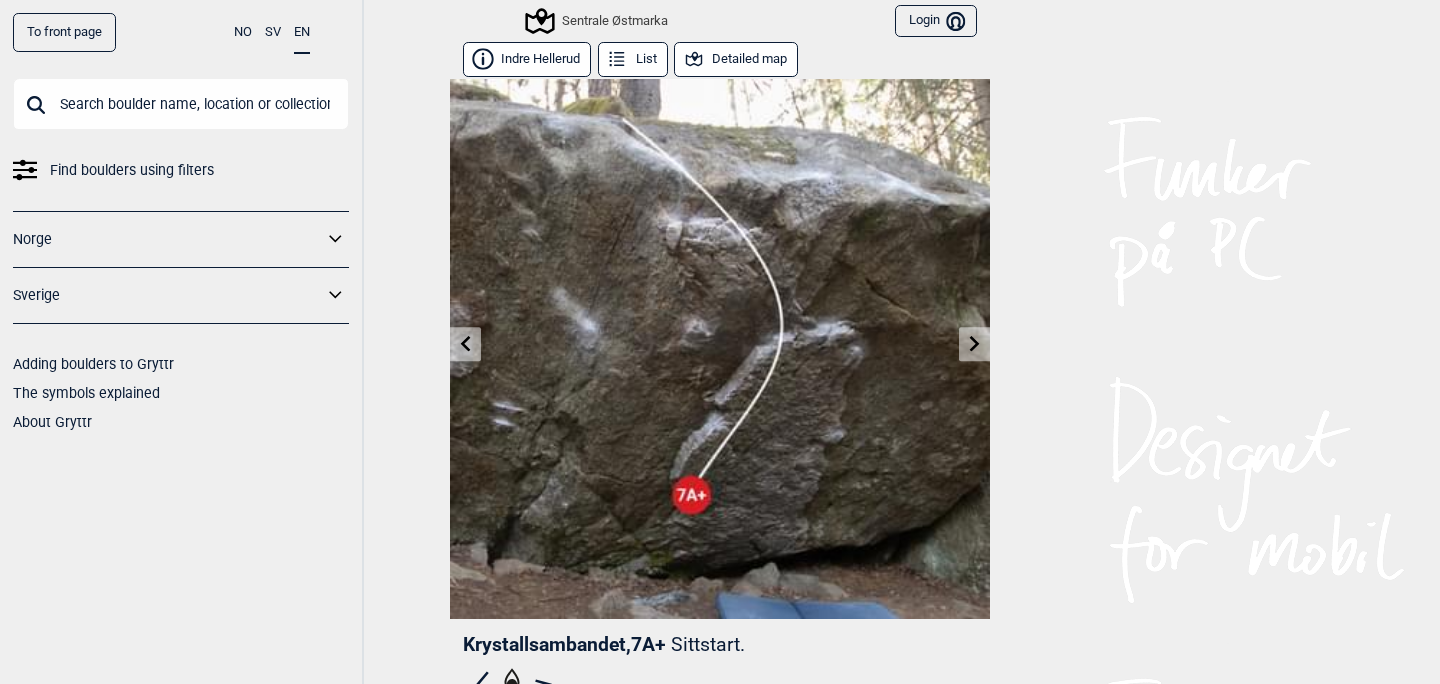 scroll, scrollTop: 0, scrollLeft: 0, axis: both 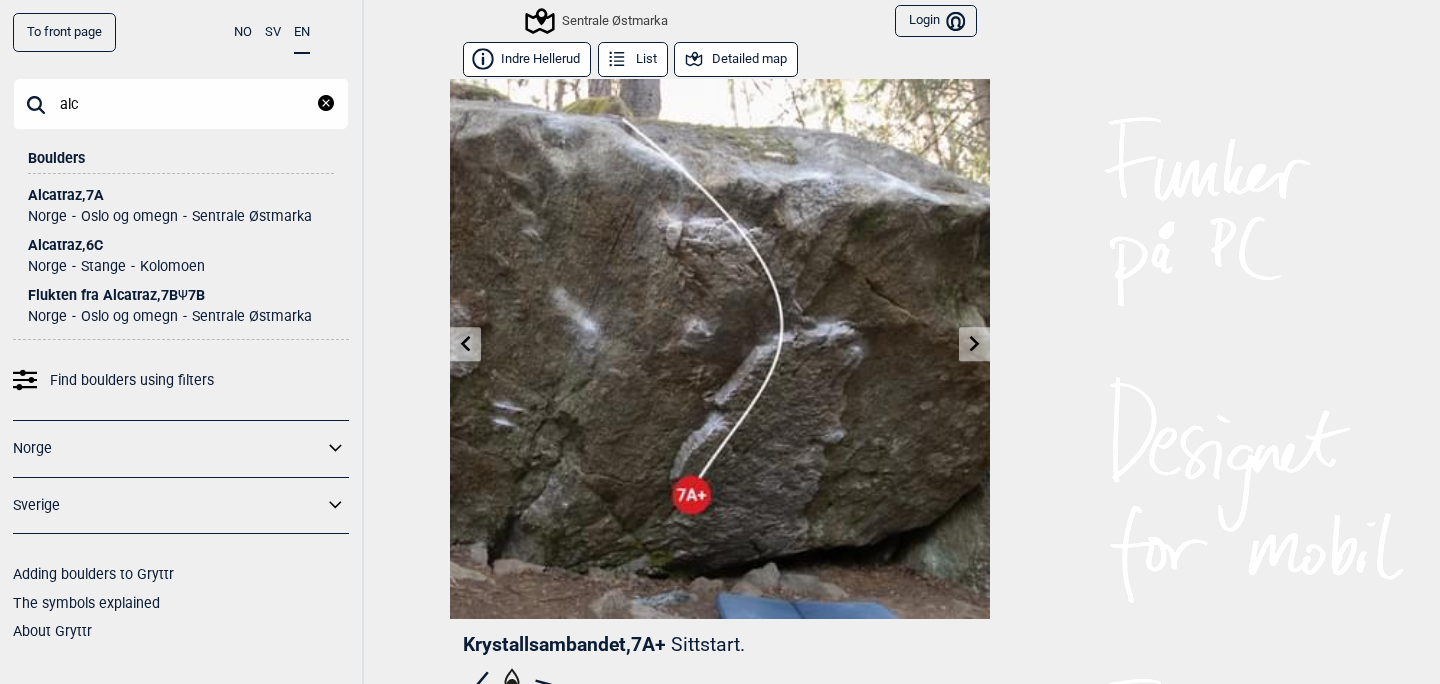 type on "alc" 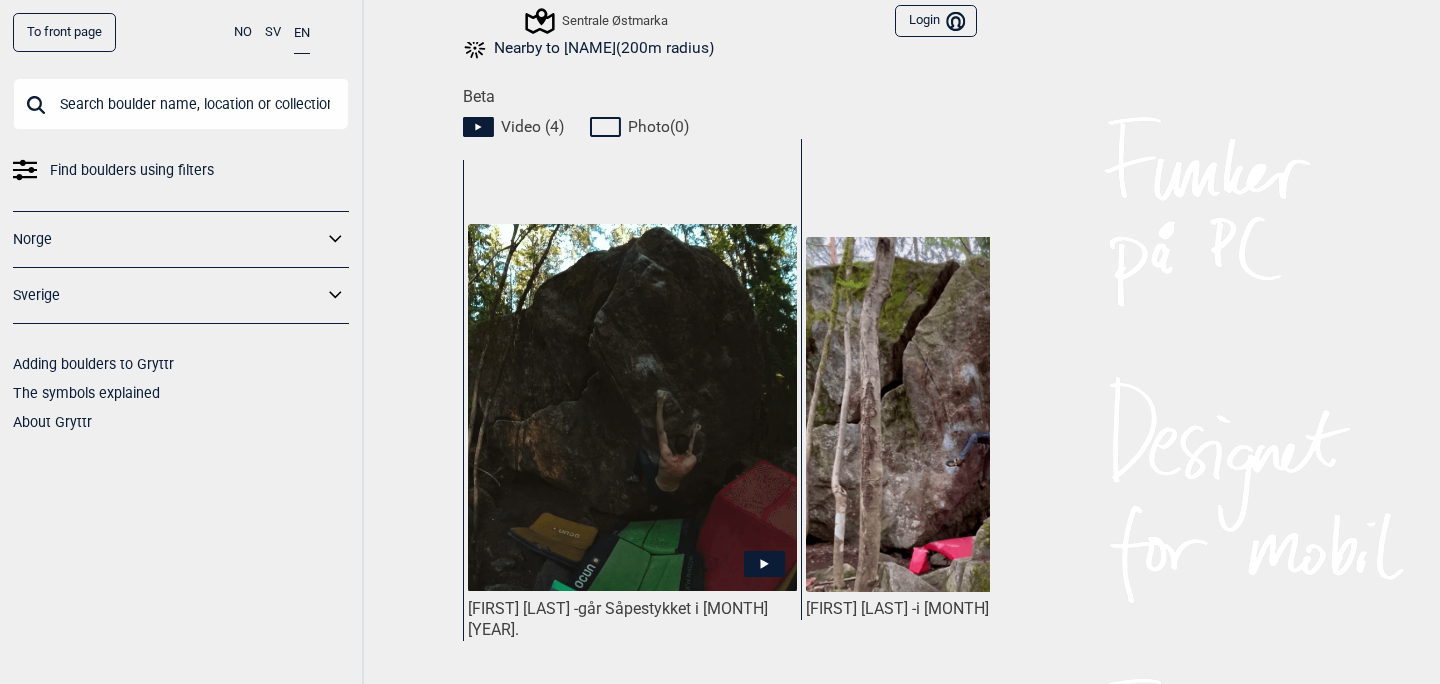scroll, scrollTop: 1099, scrollLeft: 0, axis: vertical 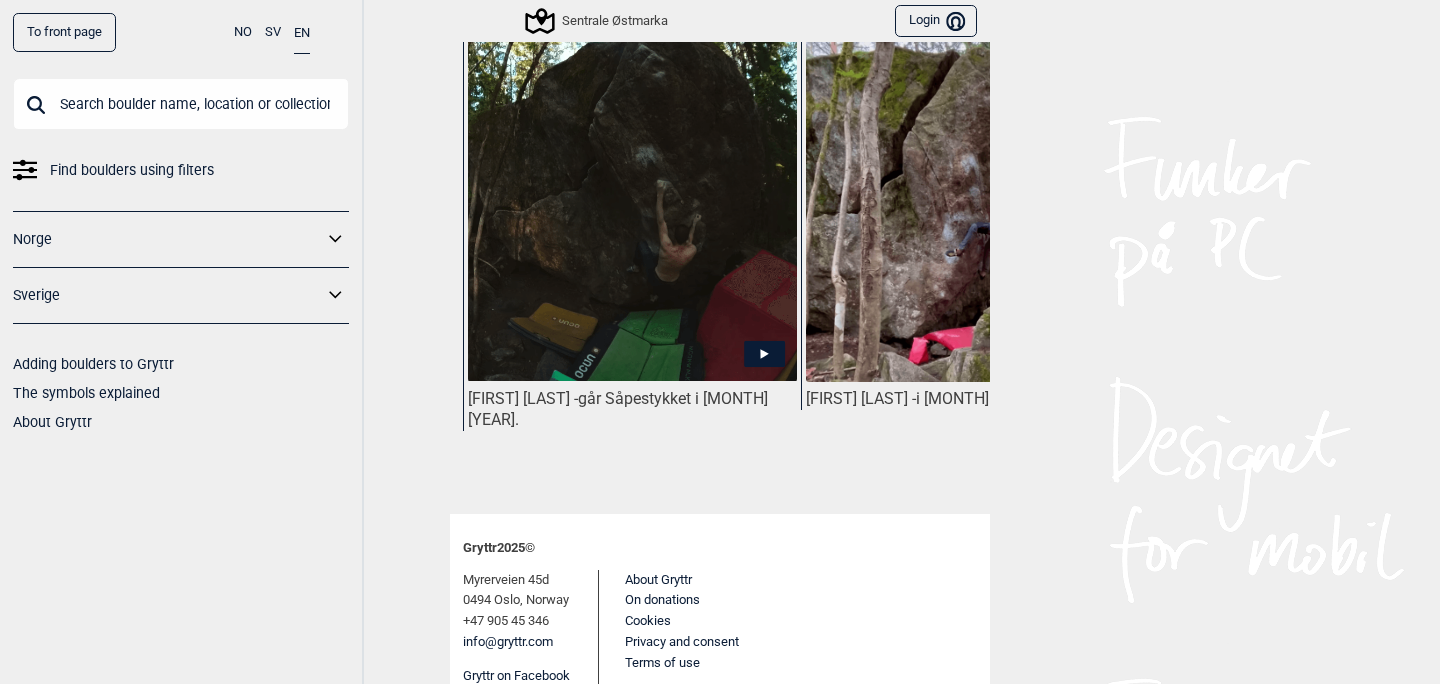 click 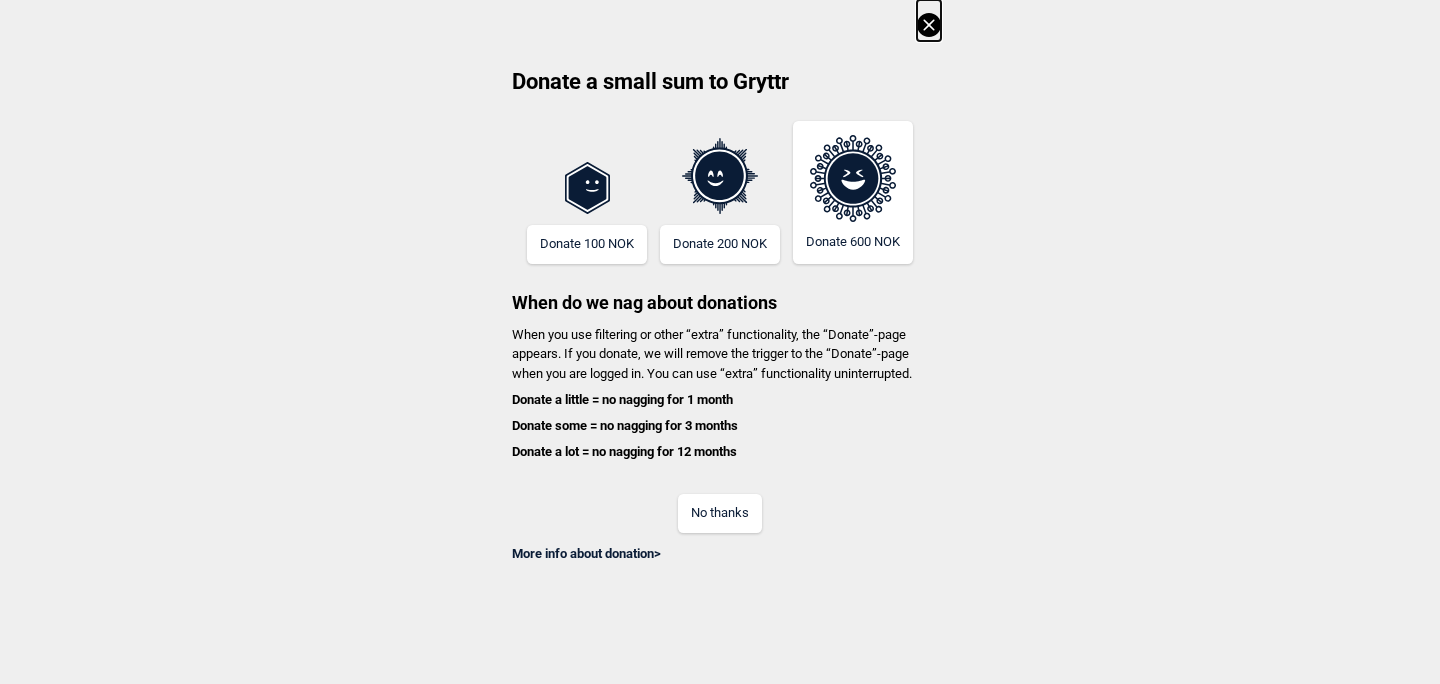 click on "No thanks" at bounding box center (720, 513) 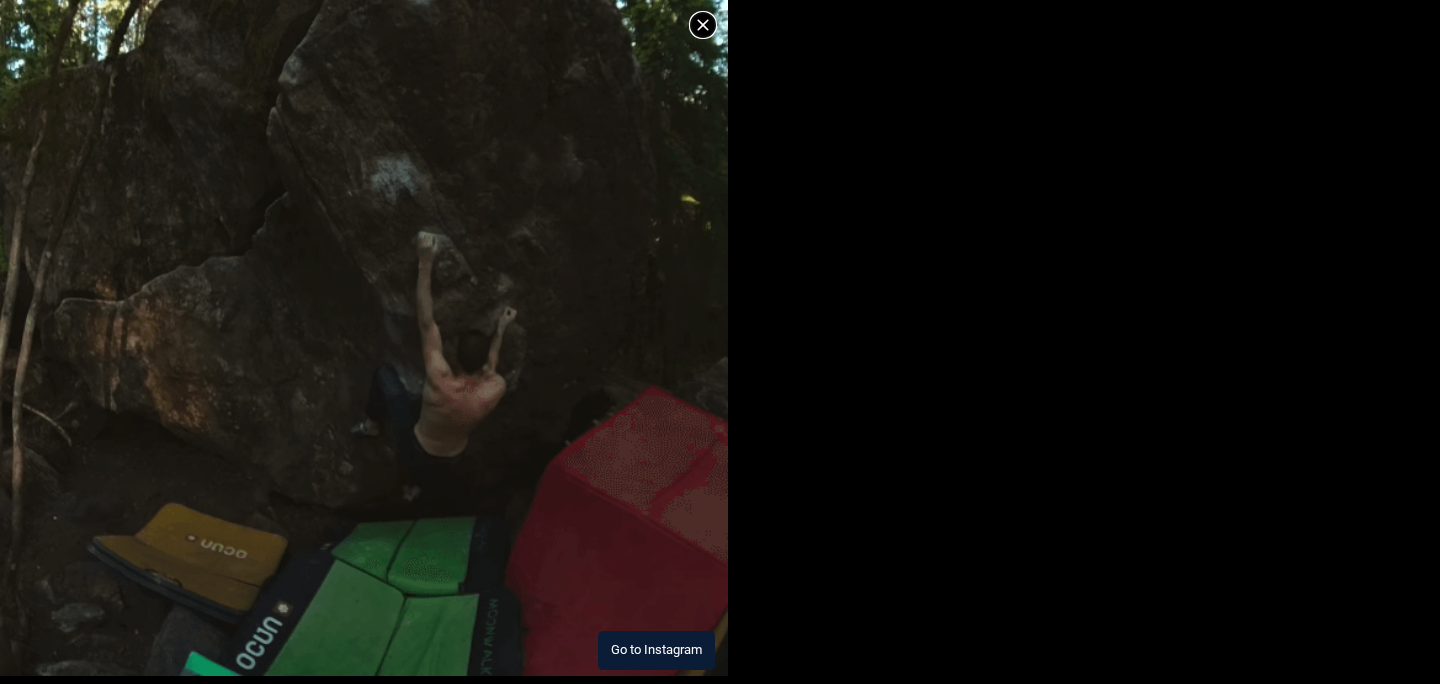 click on "Go to Instagram" at bounding box center (656, 650) 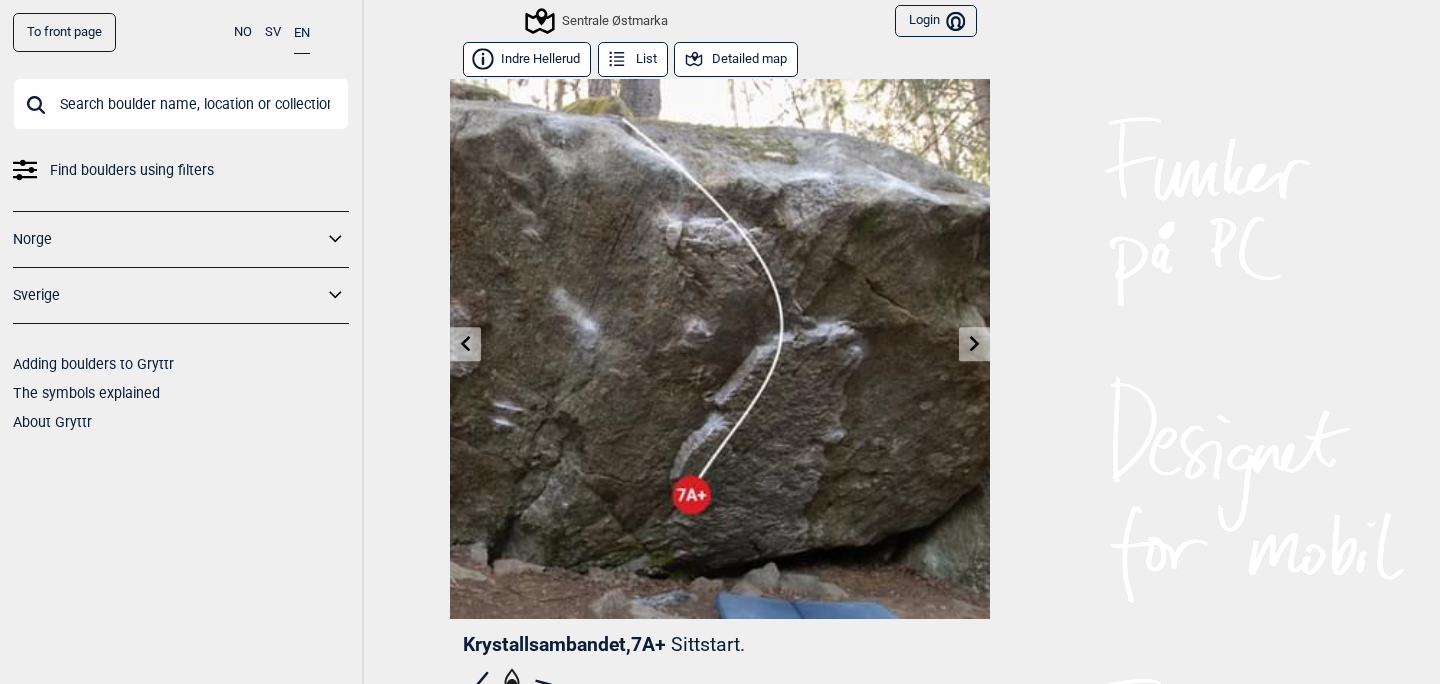 click at bounding box center [181, 104] 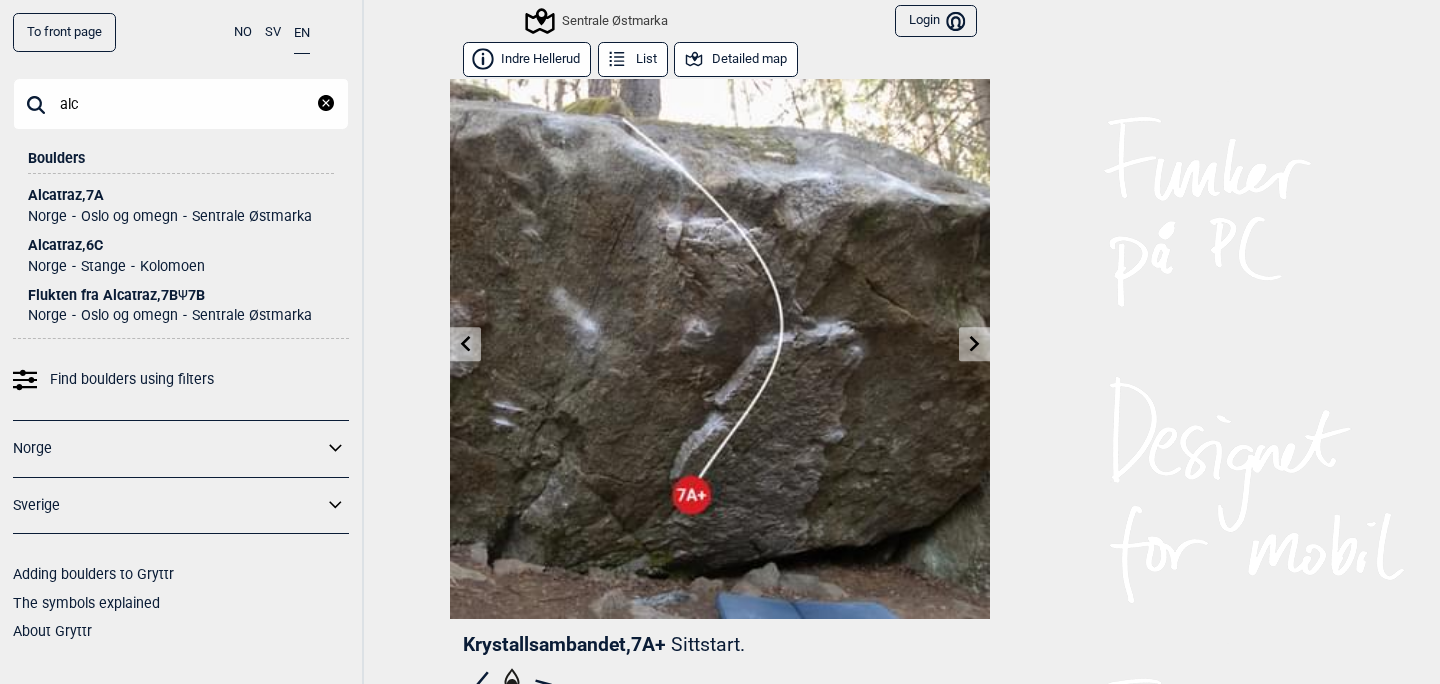 type on "alc" 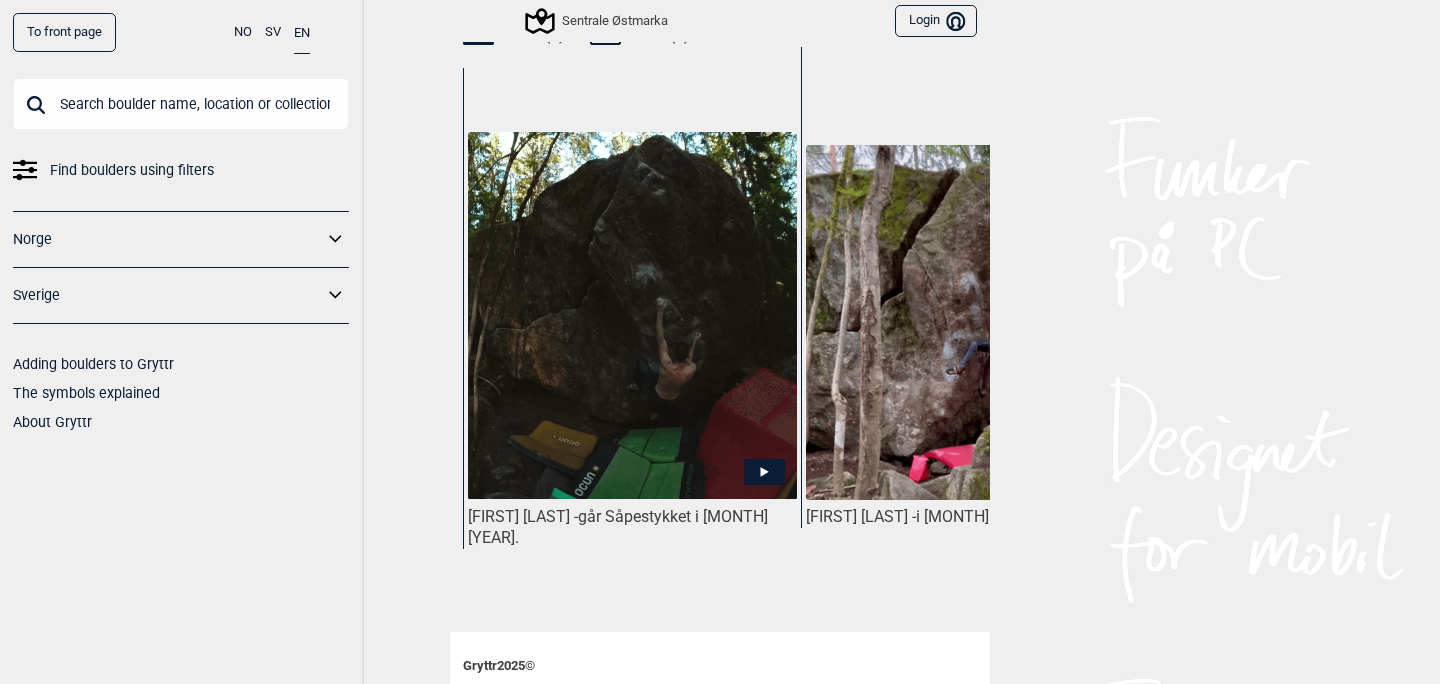 scroll, scrollTop: 995, scrollLeft: 0, axis: vertical 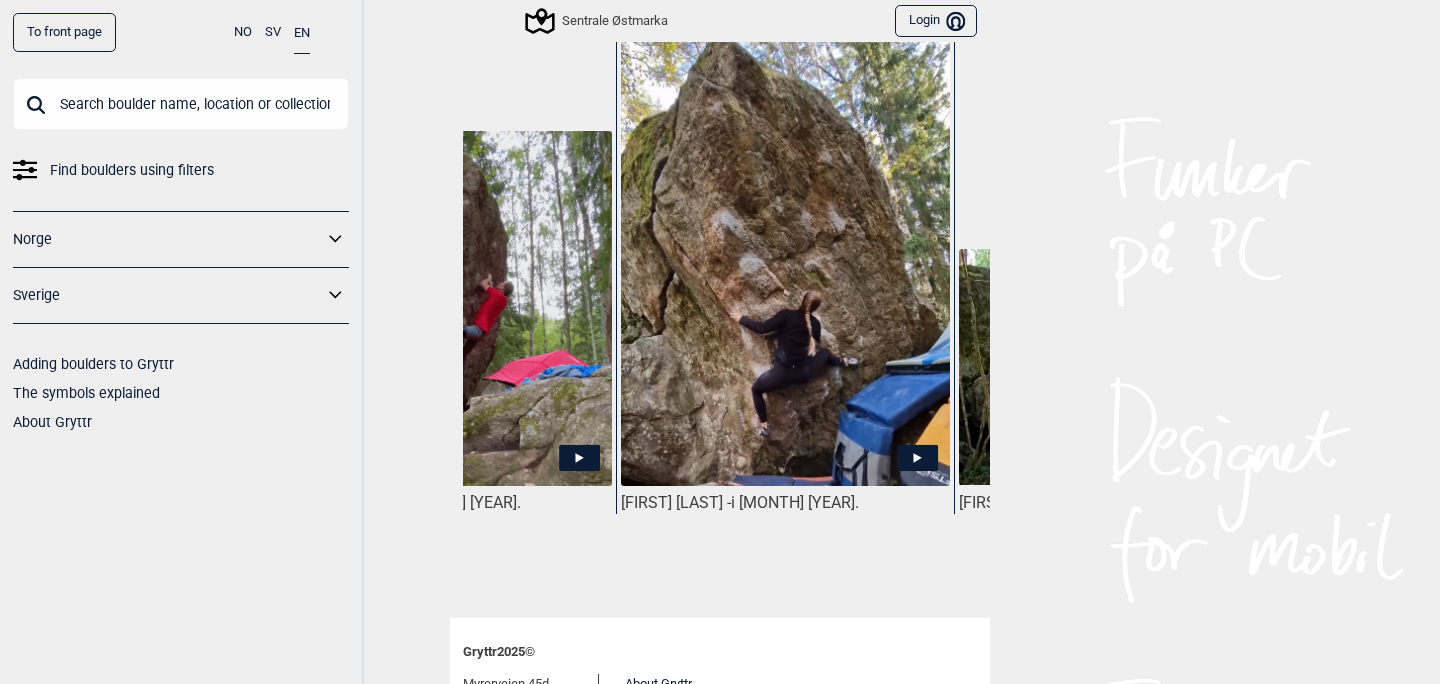 click 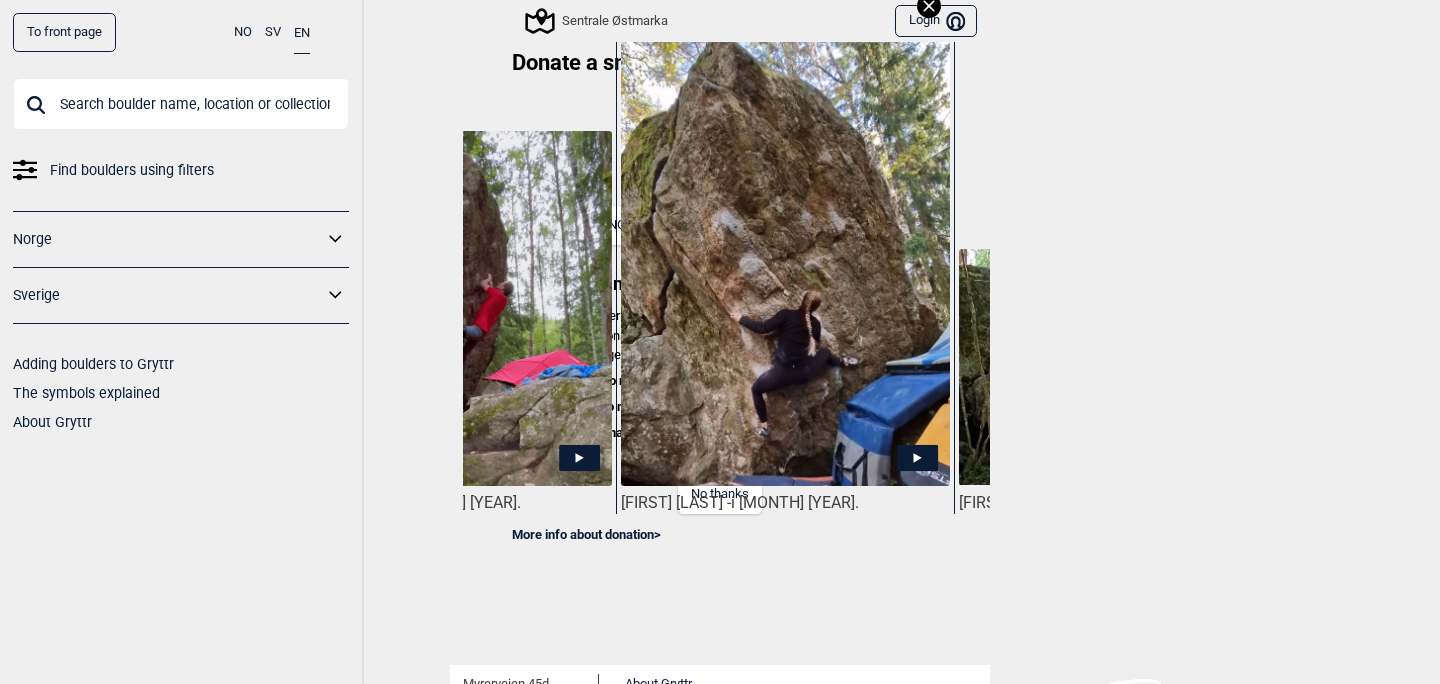 click on "No thanks" at bounding box center [720, 494] 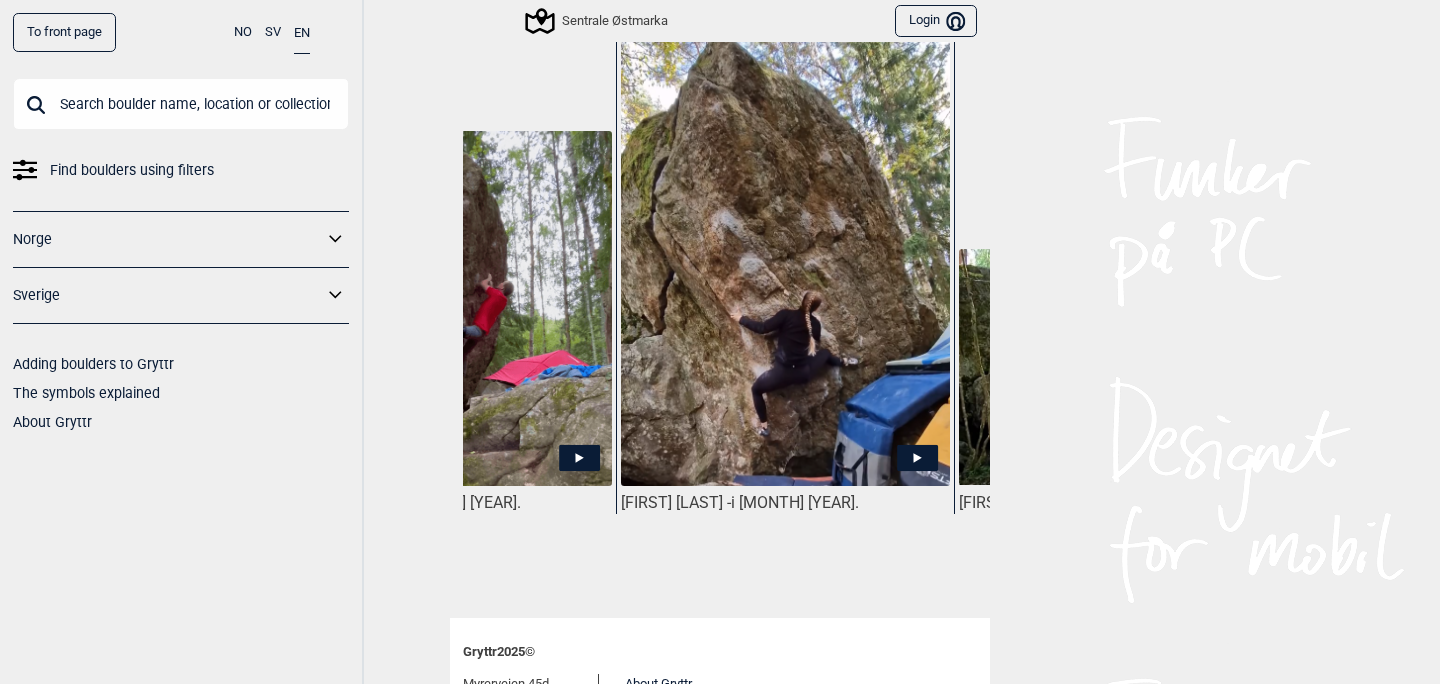 click on "Go to Instagram" at bounding box center (656, -266) 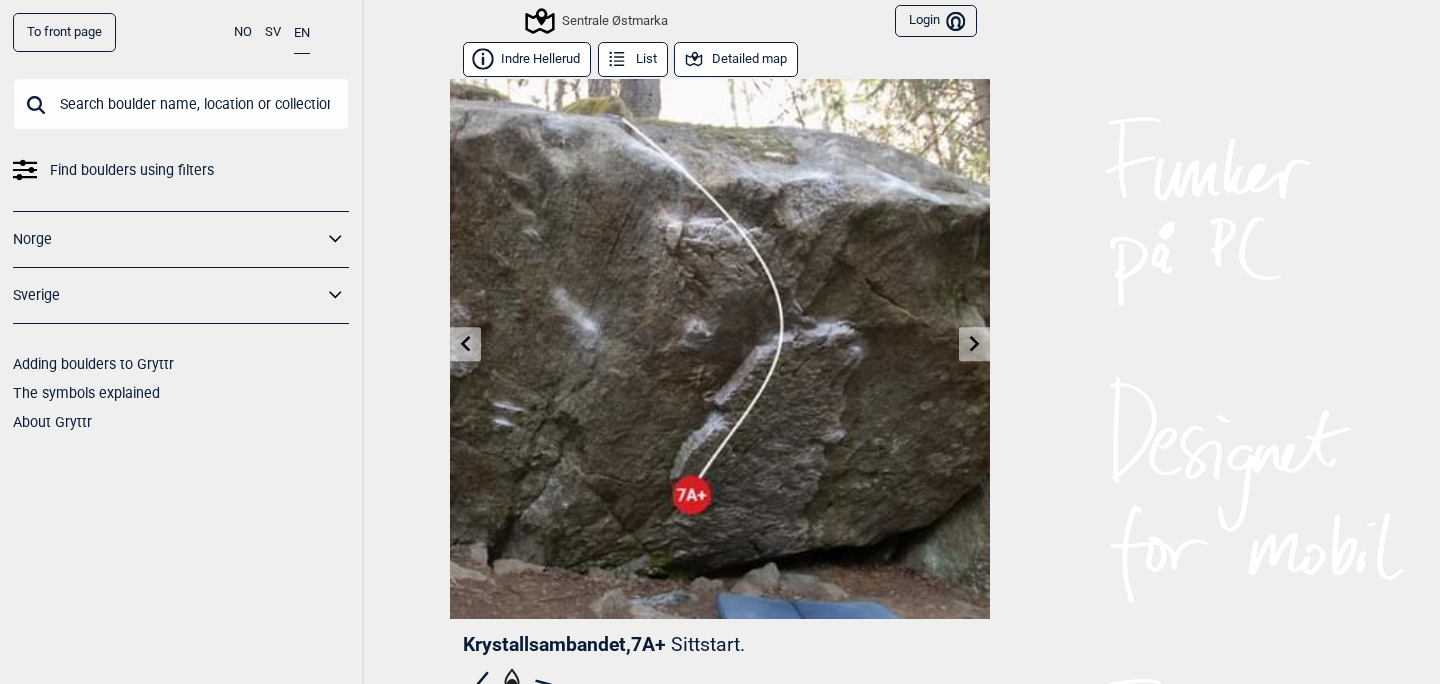 click at bounding box center (181, 104) 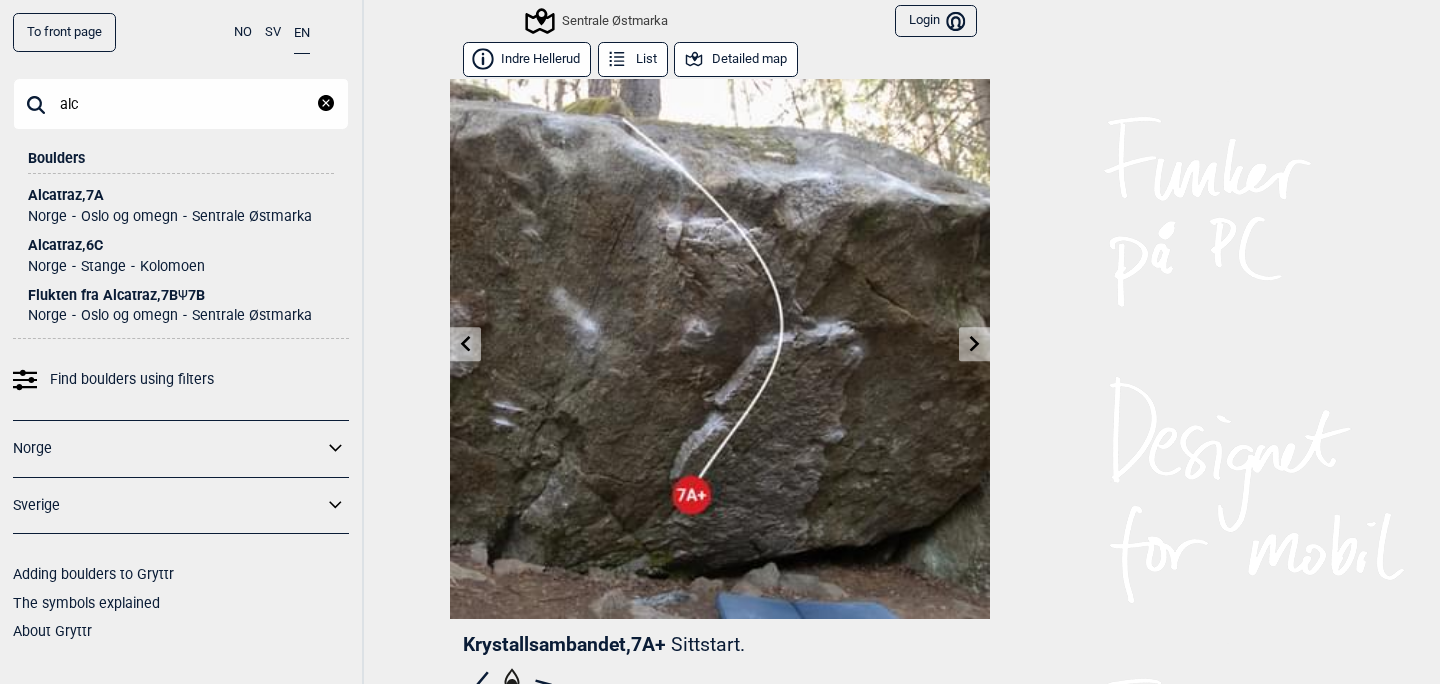 type on "alc" 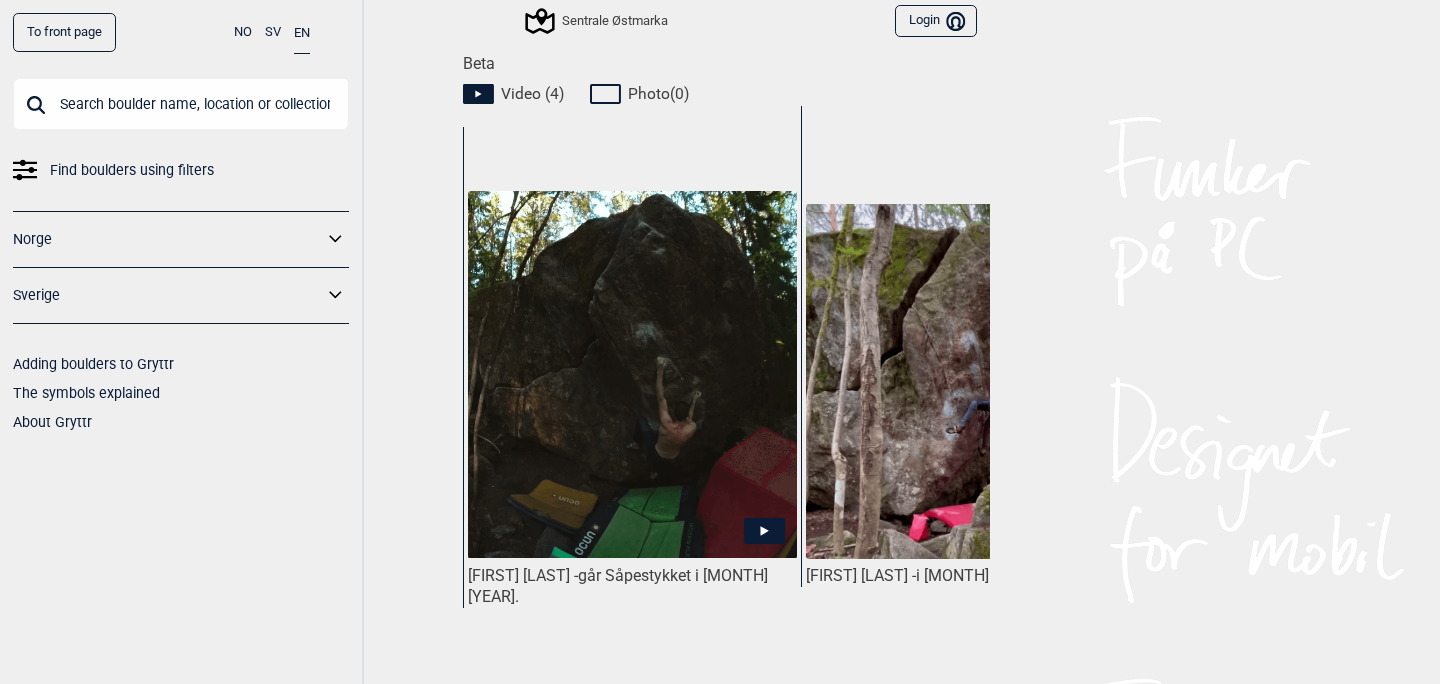 scroll, scrollTop: 954, scrollLeft: 0, axis: vertical 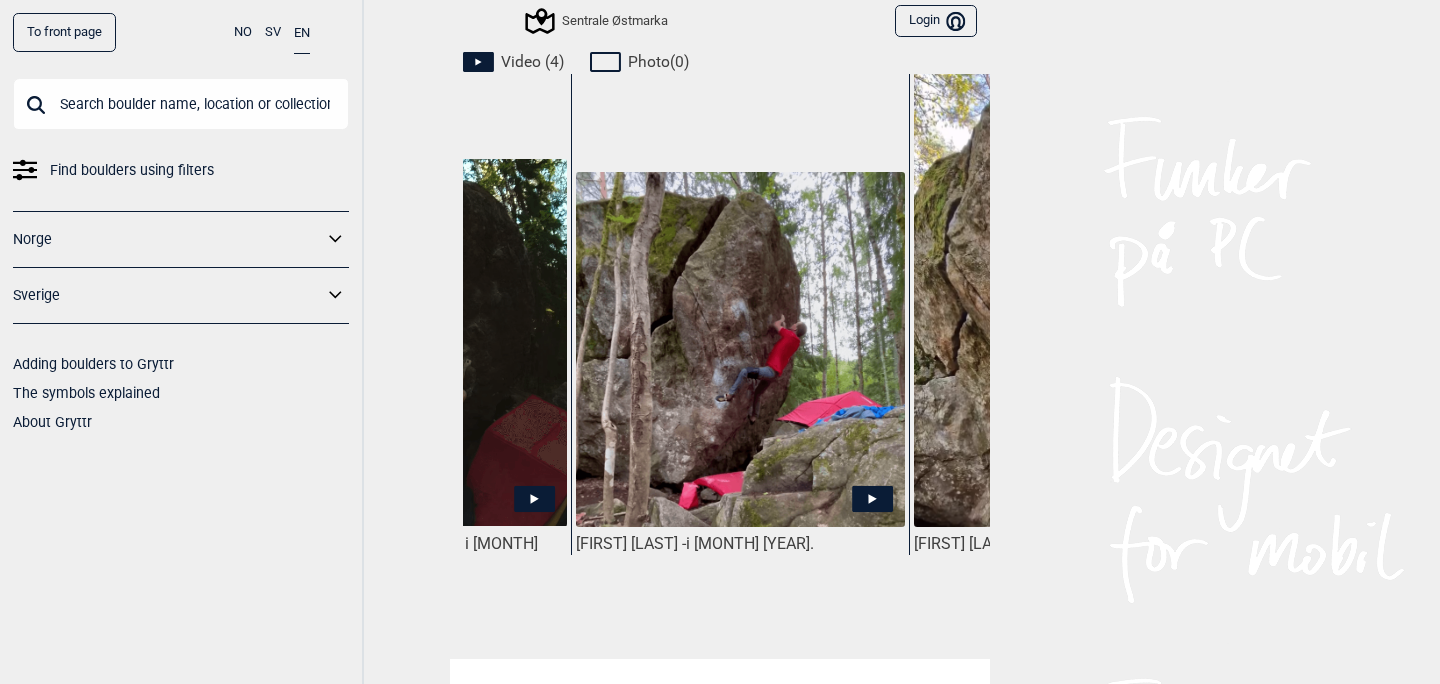 click 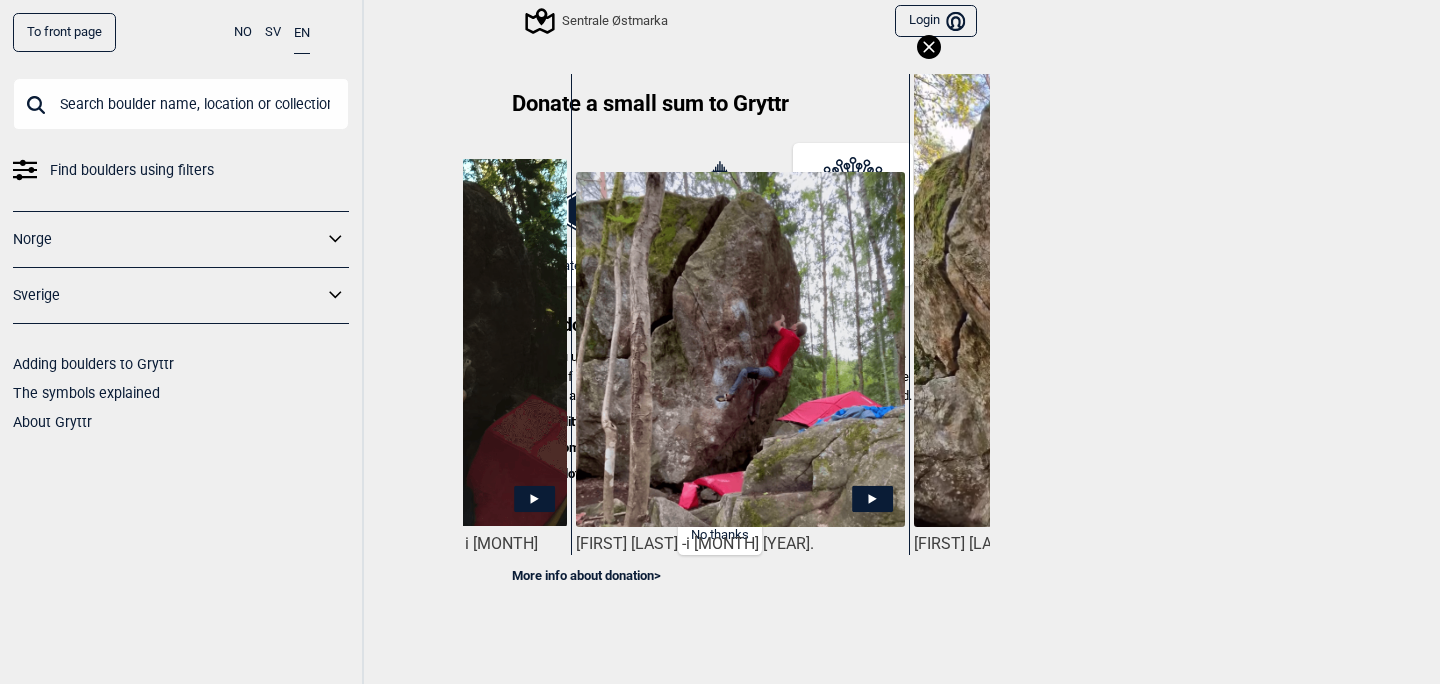click on "No thanks" at bounding box center [720, 535] 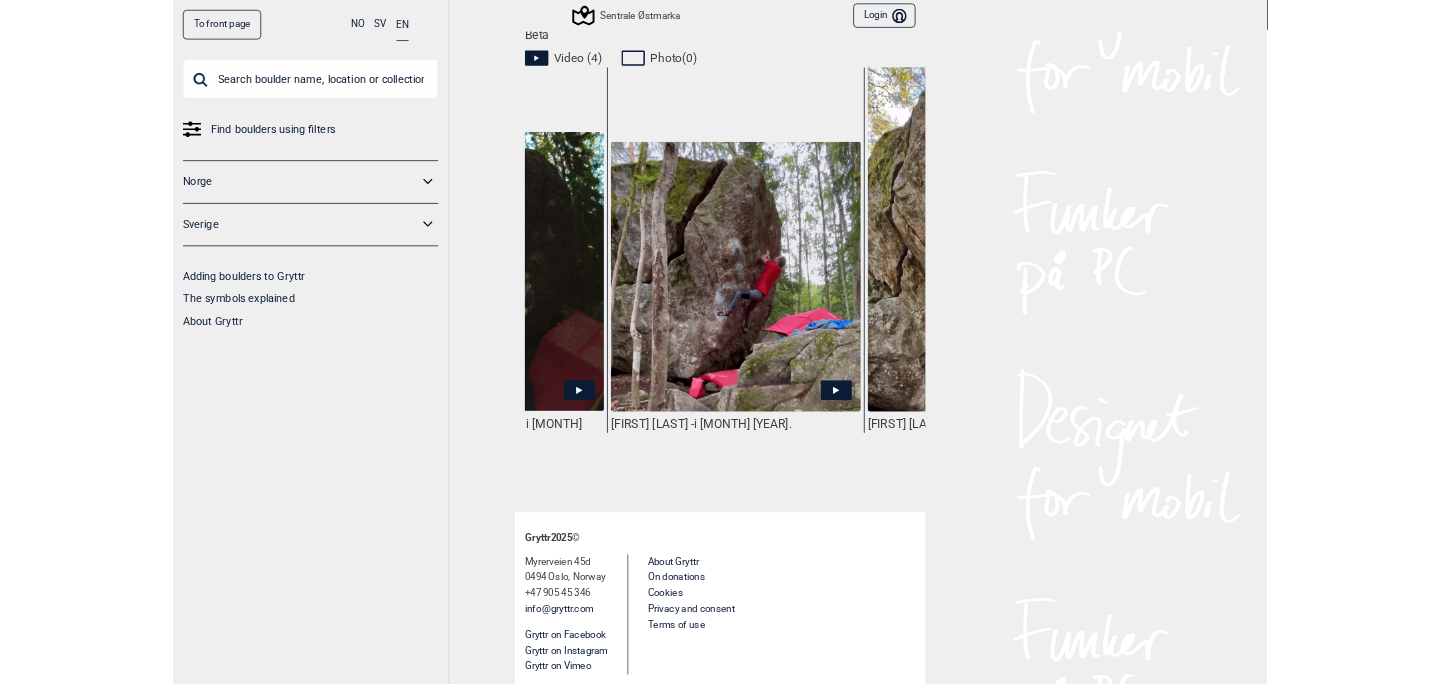 scroll, scrollTop: 954, scrollLeft: 0, axis: vertical 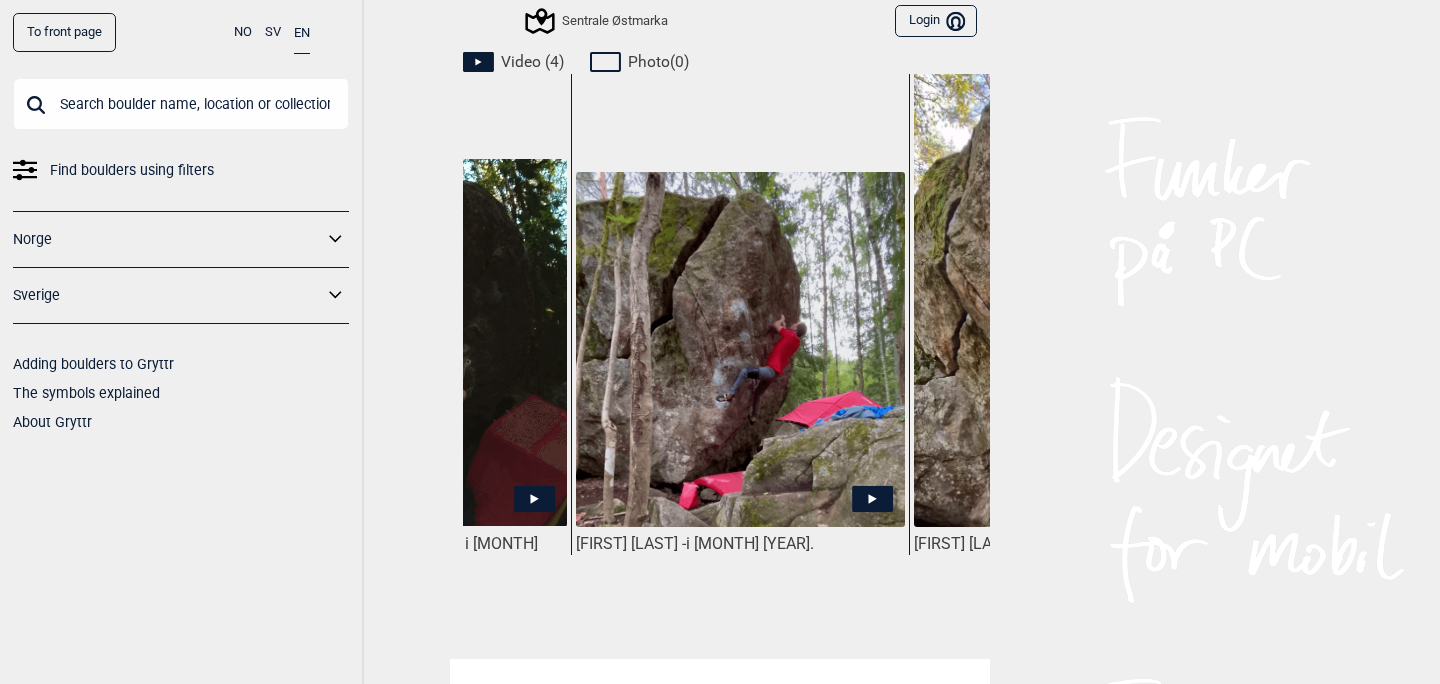 click 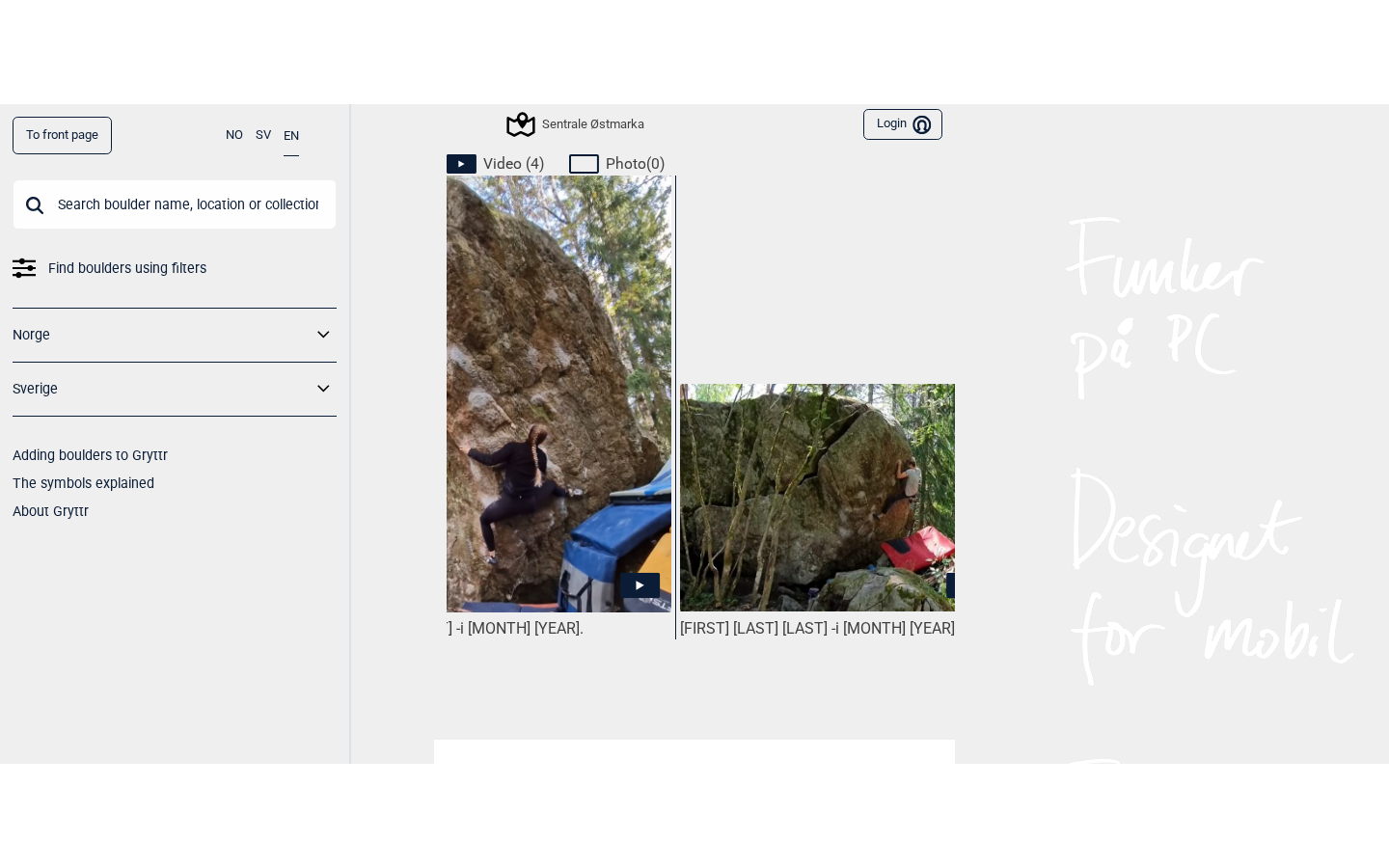 scroll, scrollTop: 0, scrollLeft: 796, axis: horizontal 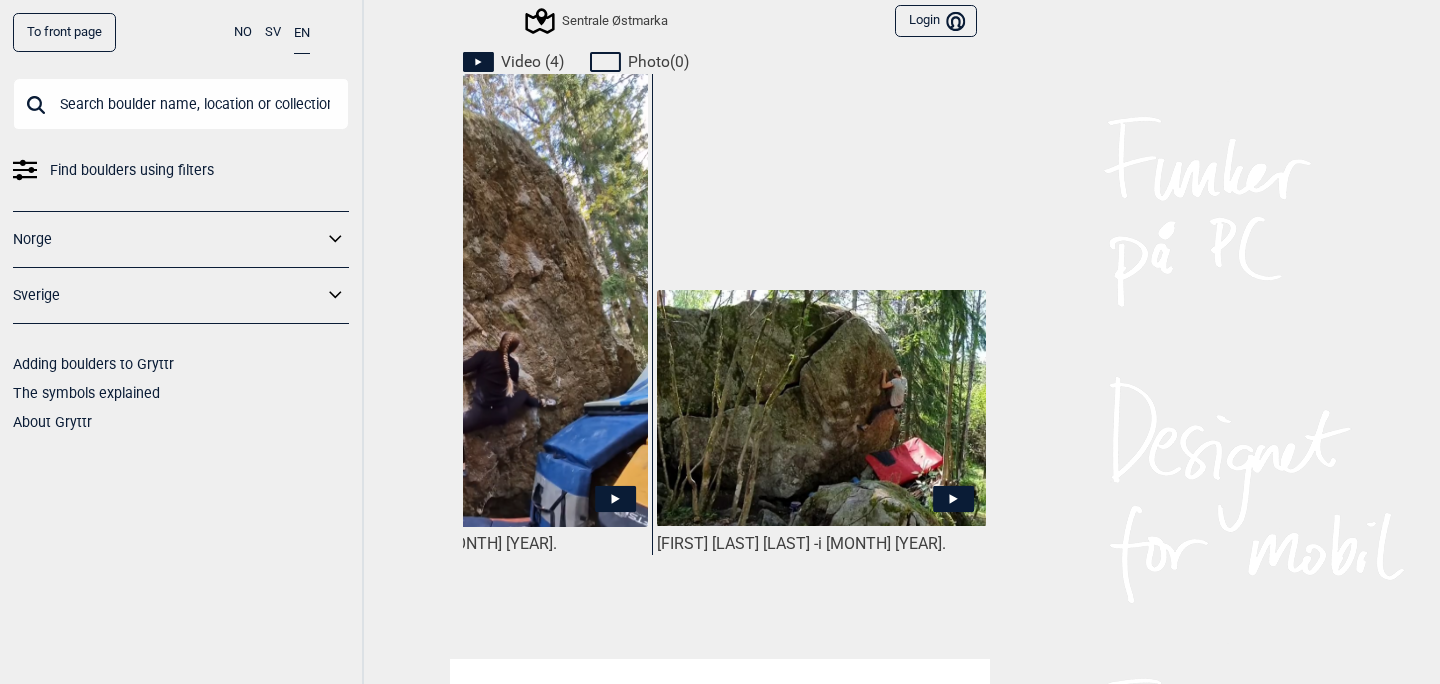 click 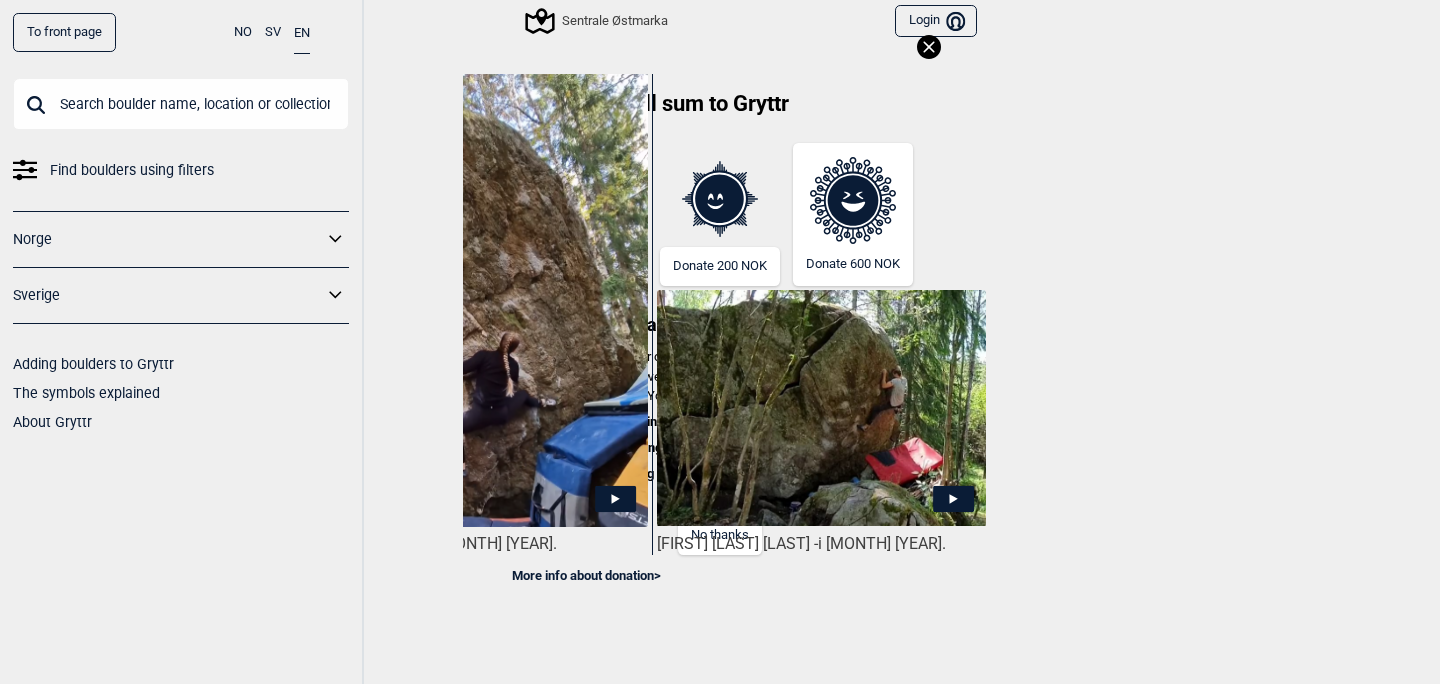 click on "No thanks" at bounding box center (720, 535) 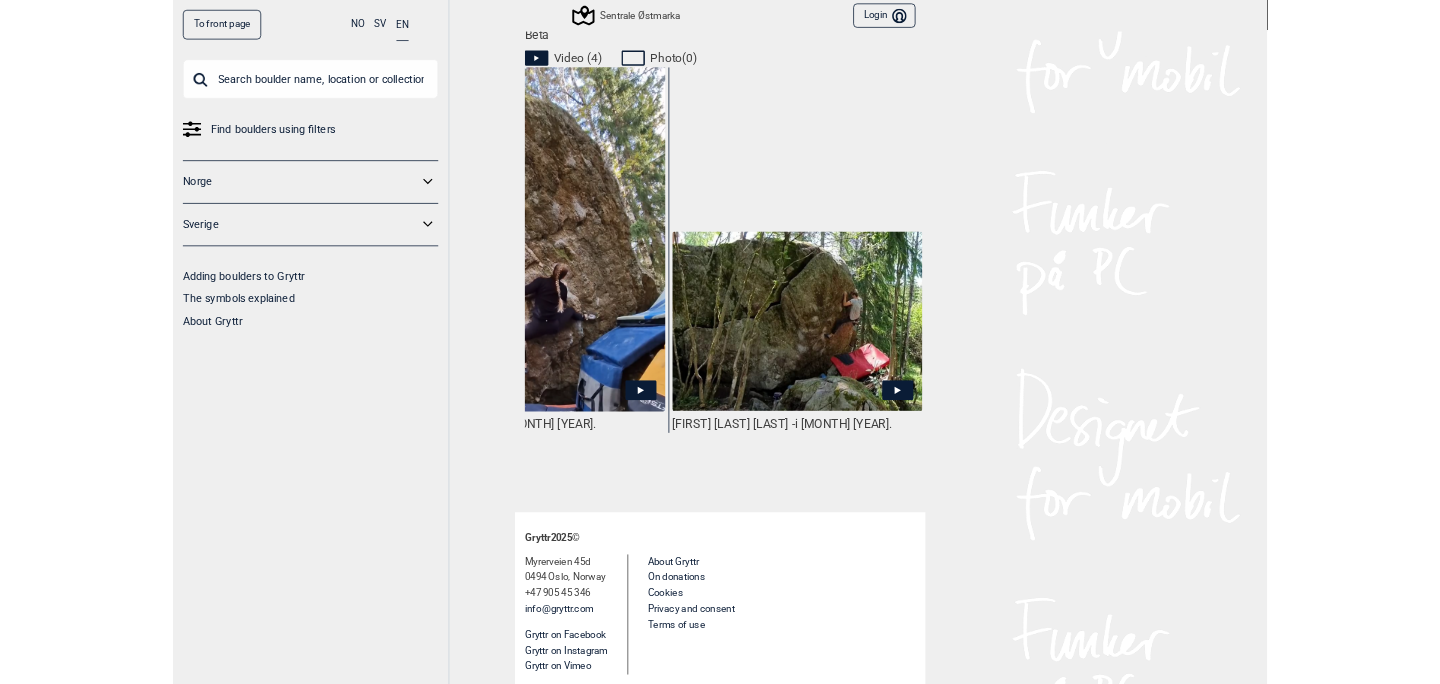 scroll, scrollTop: 954, scrollLeft: 0, axis: vertical 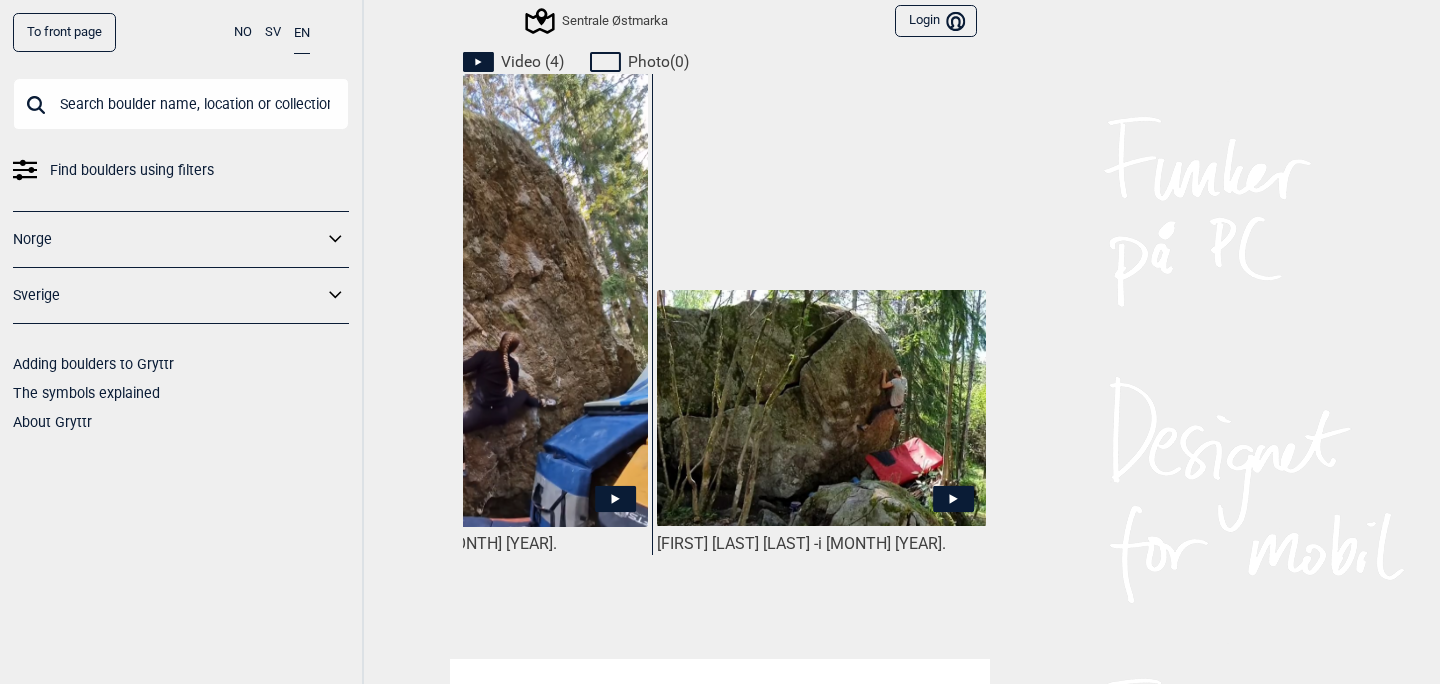 click 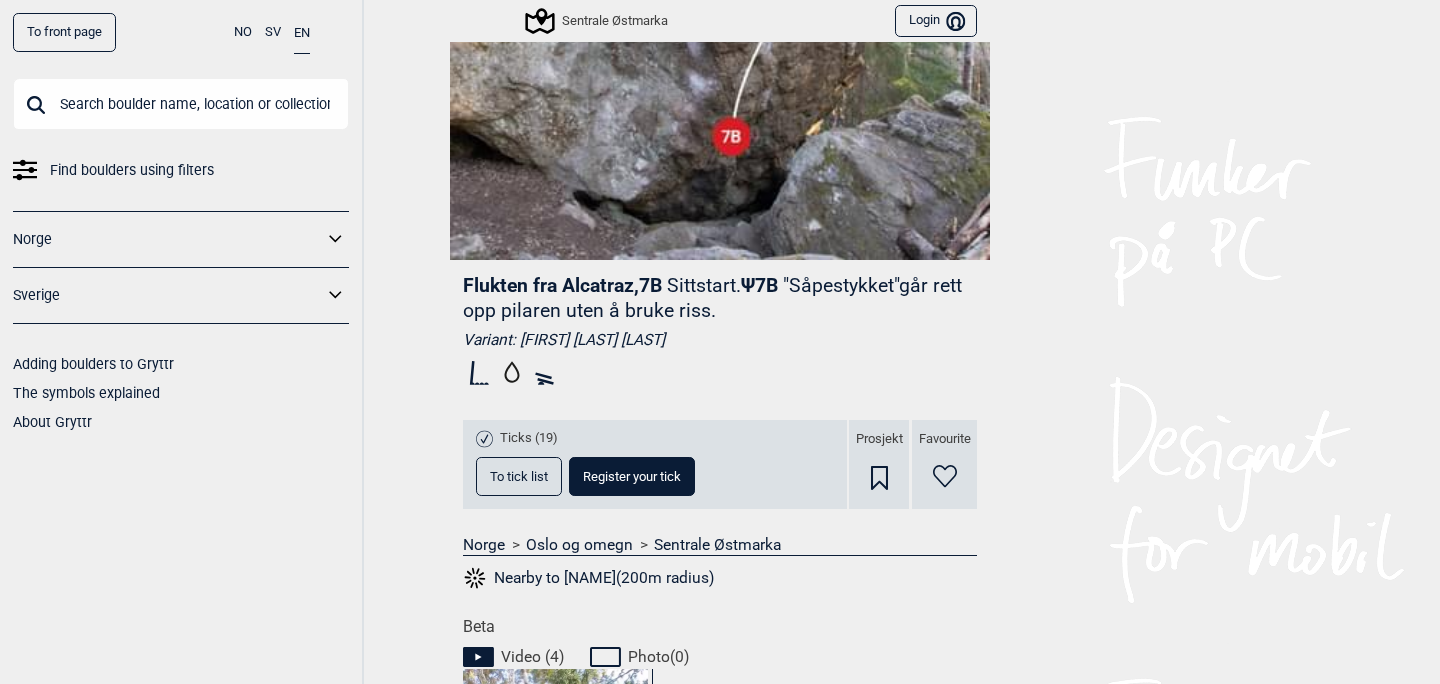 scroll, scrollTop: 0, scrollLeft: 0, axis: both 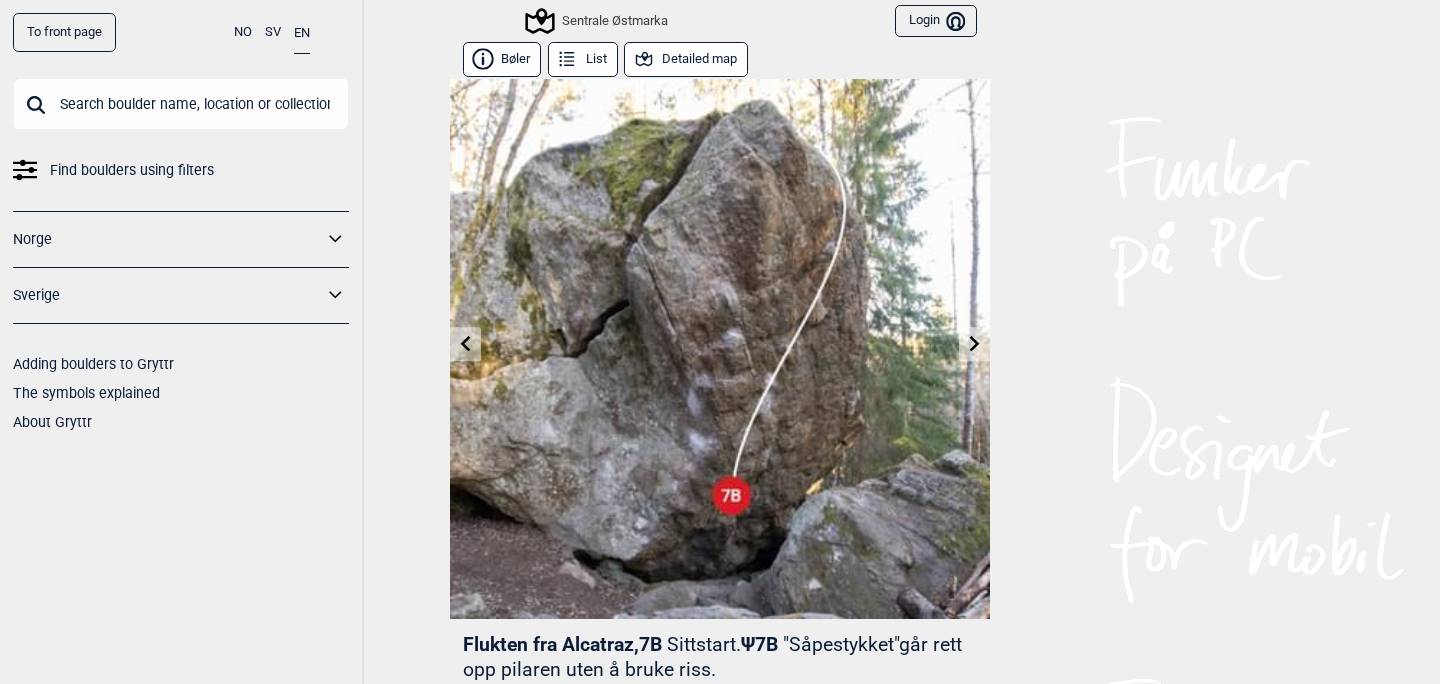 click on "Detailed map" at bounding box center (686, 59) 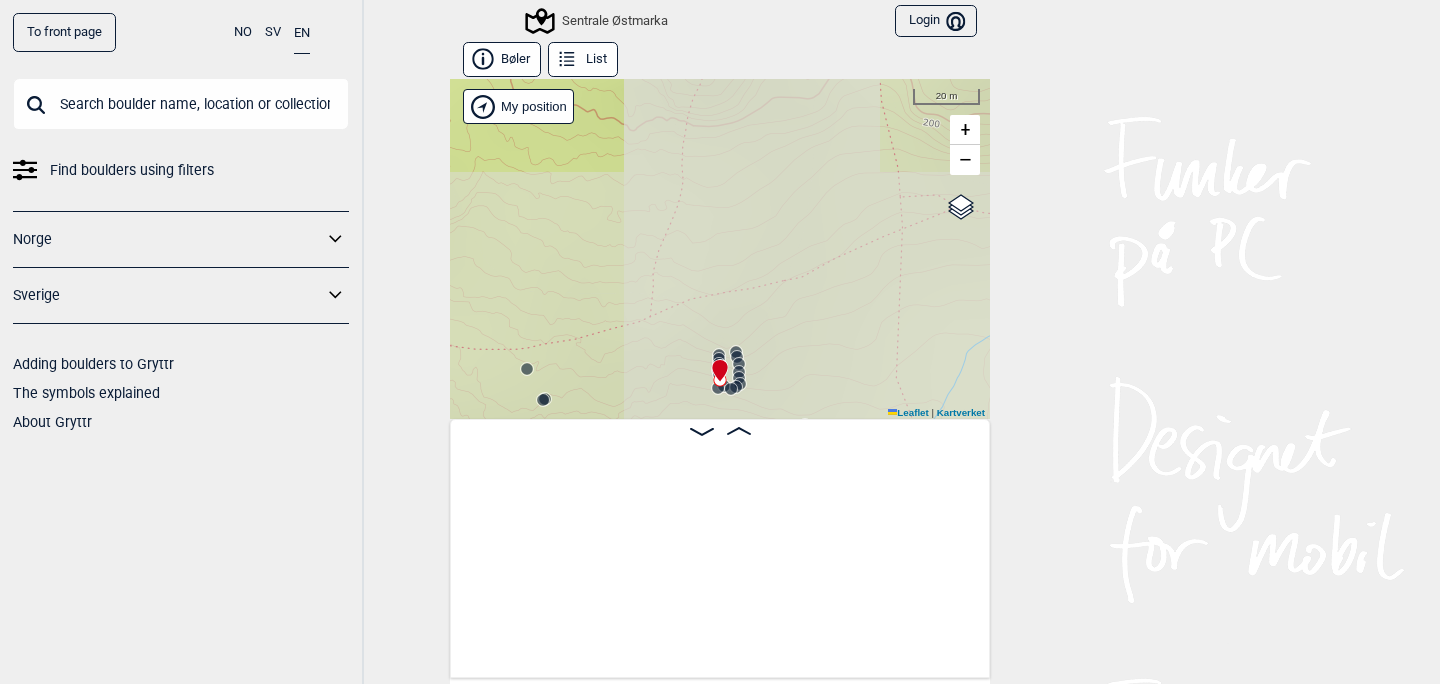 scroll, scrollTop: 0, scrollLeft: 28223, axis: horizontal 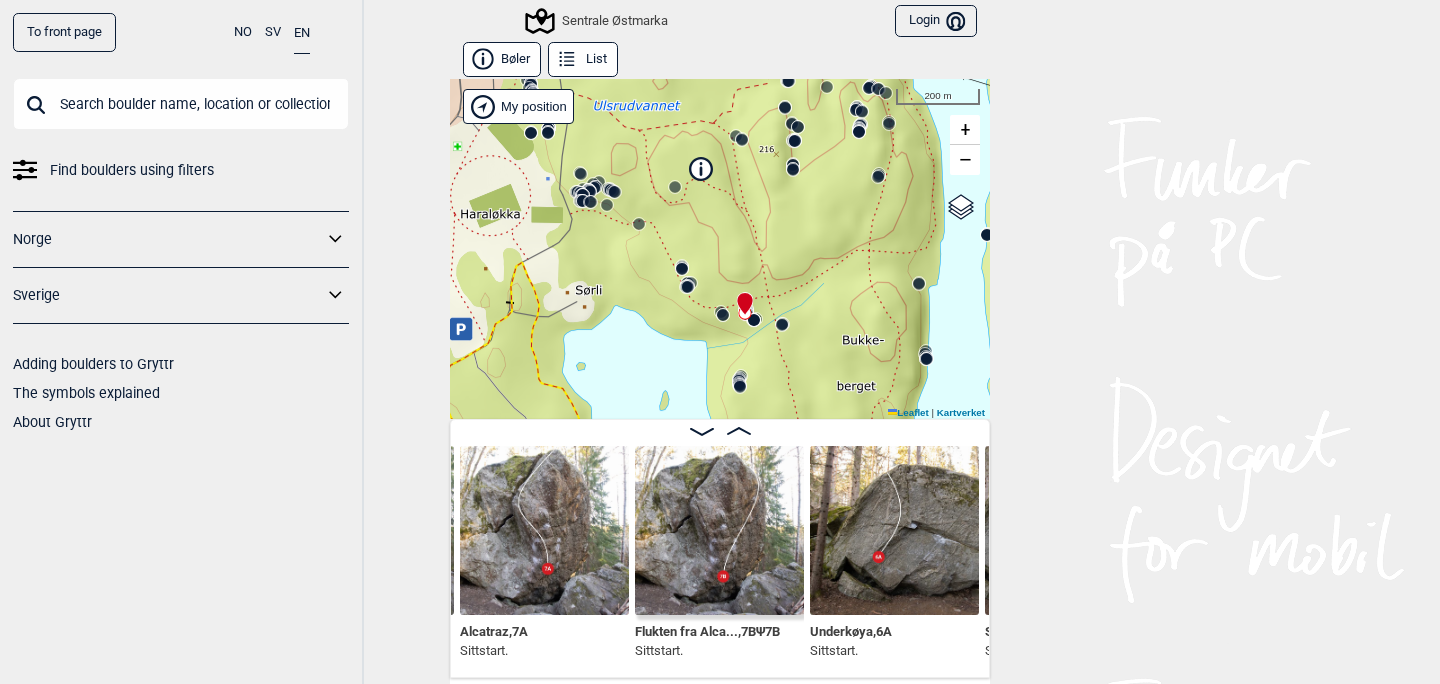 drag, startPoint x: 566, startPoint y: 325, endPoint x: 809, endPoint y: 294, distance: 244.96939 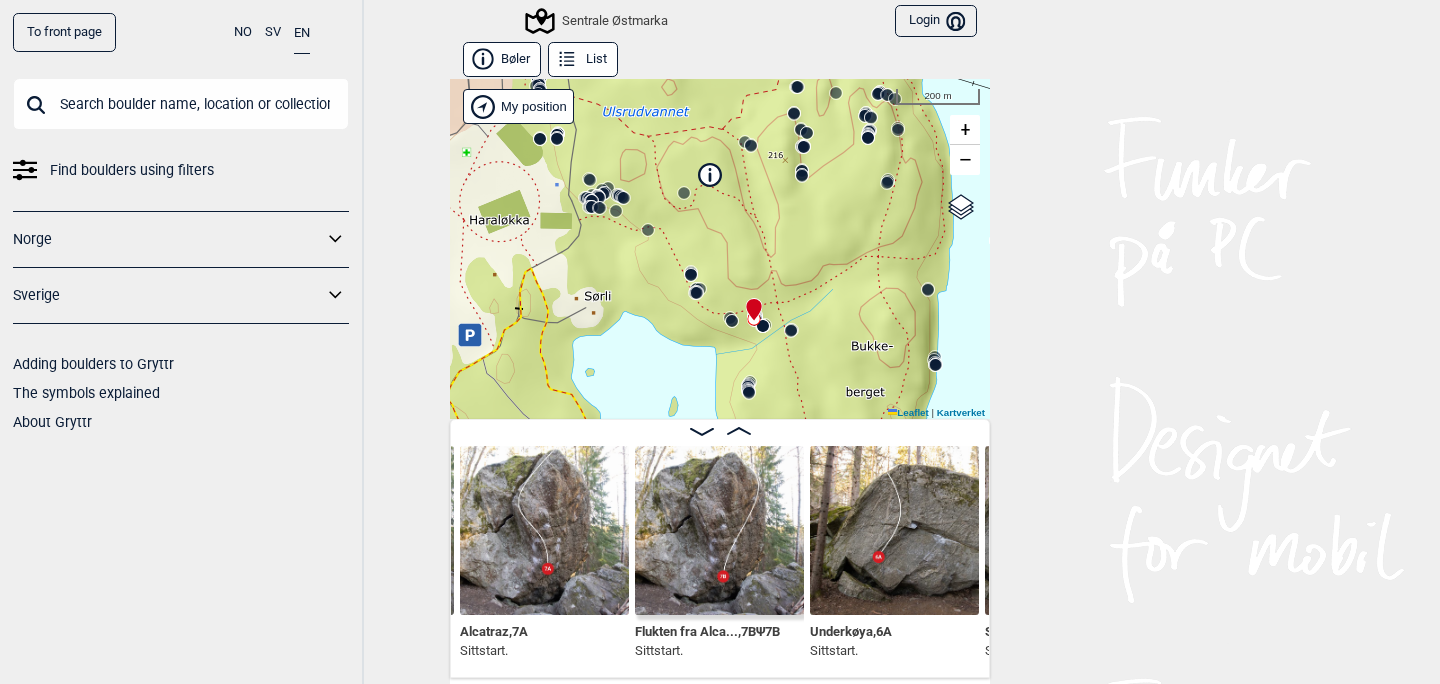 click 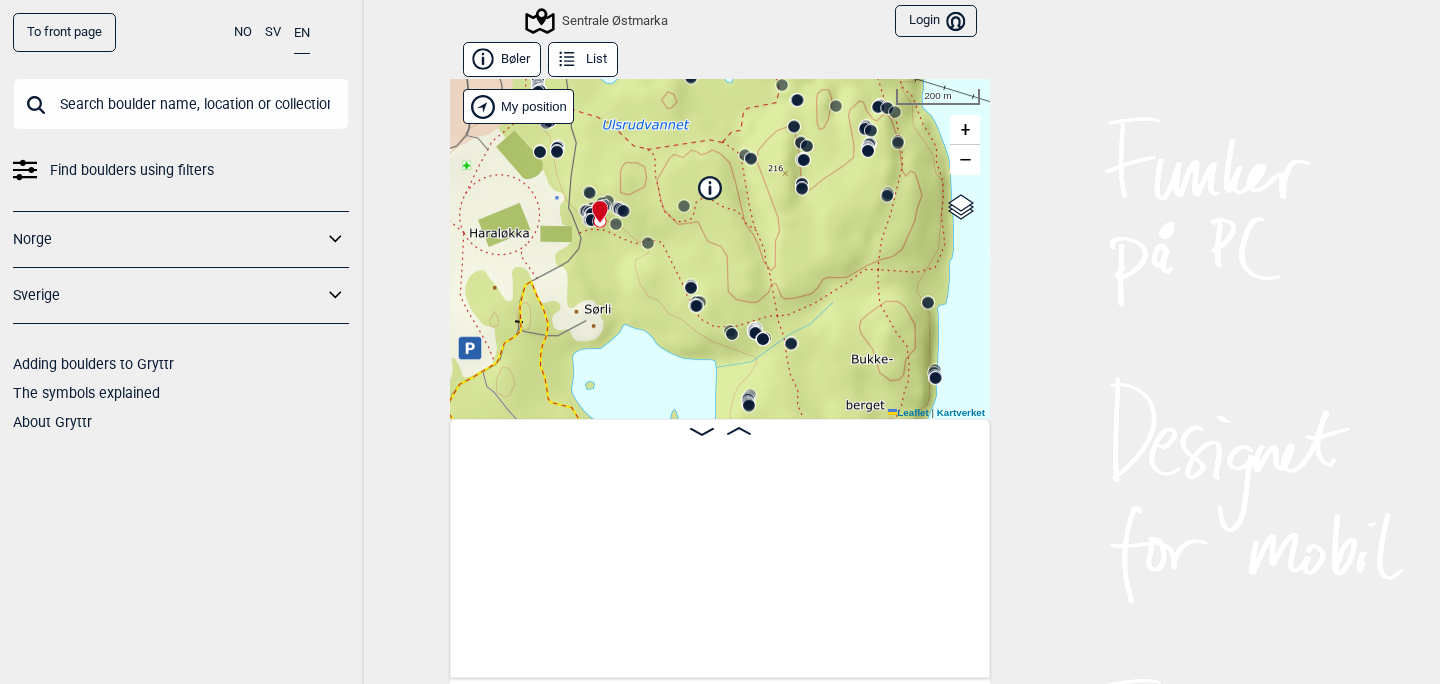 scroll, scrollTop: 0, scrollLeft: 17238, axis: horizontal 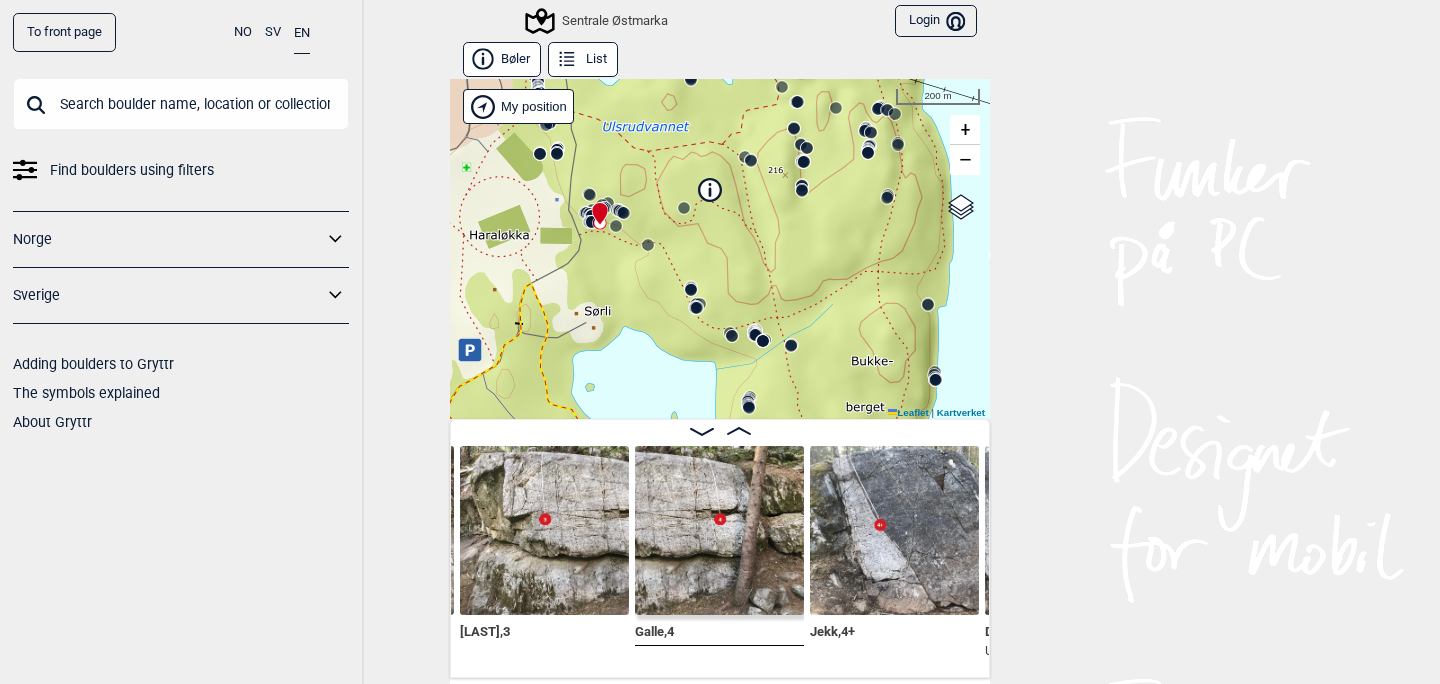 click 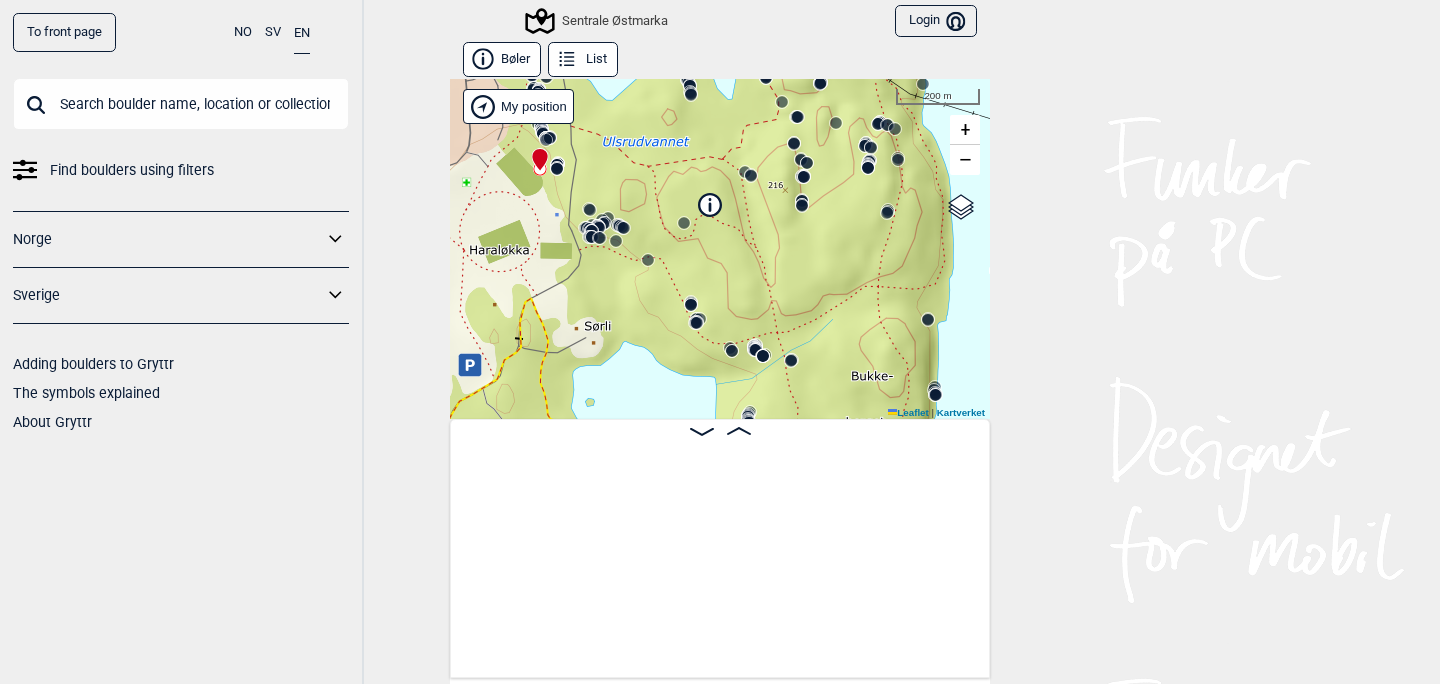 scroll, scrollTop: 0, scrollLeft: 15886, axis: horizontal 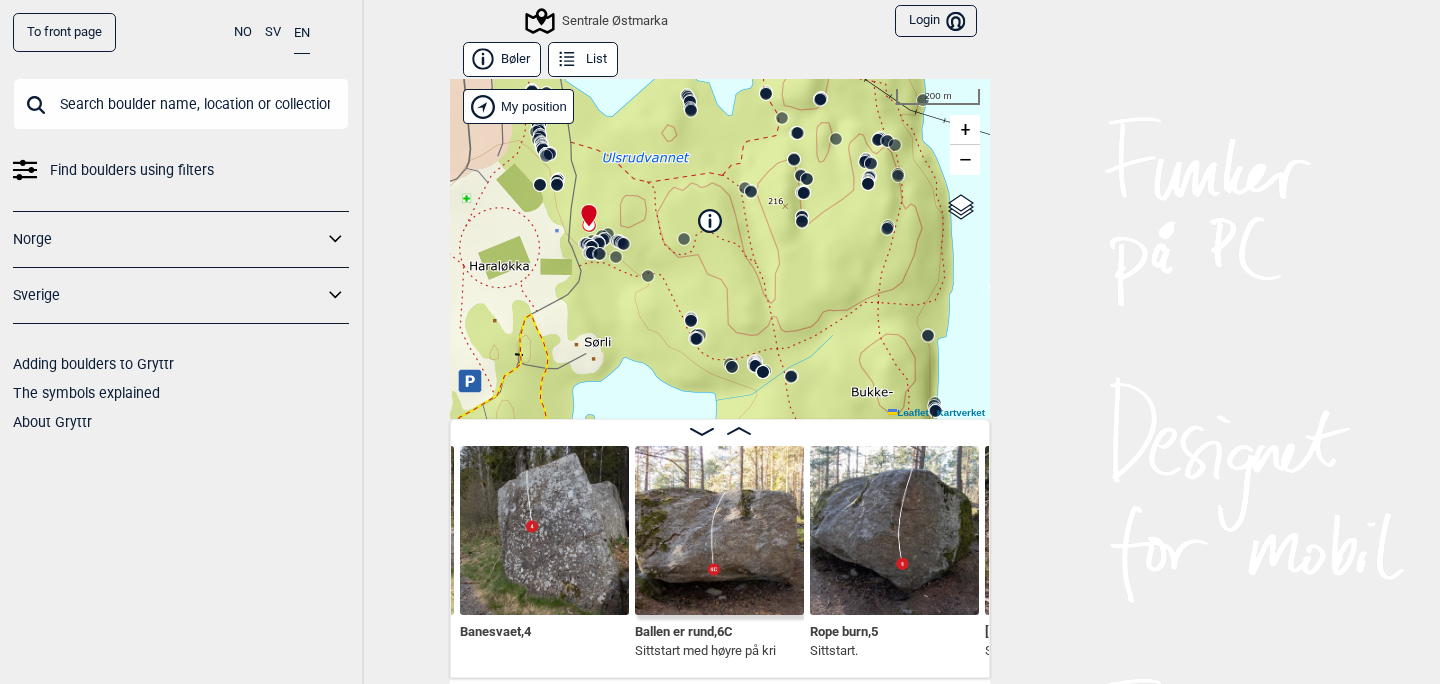 click 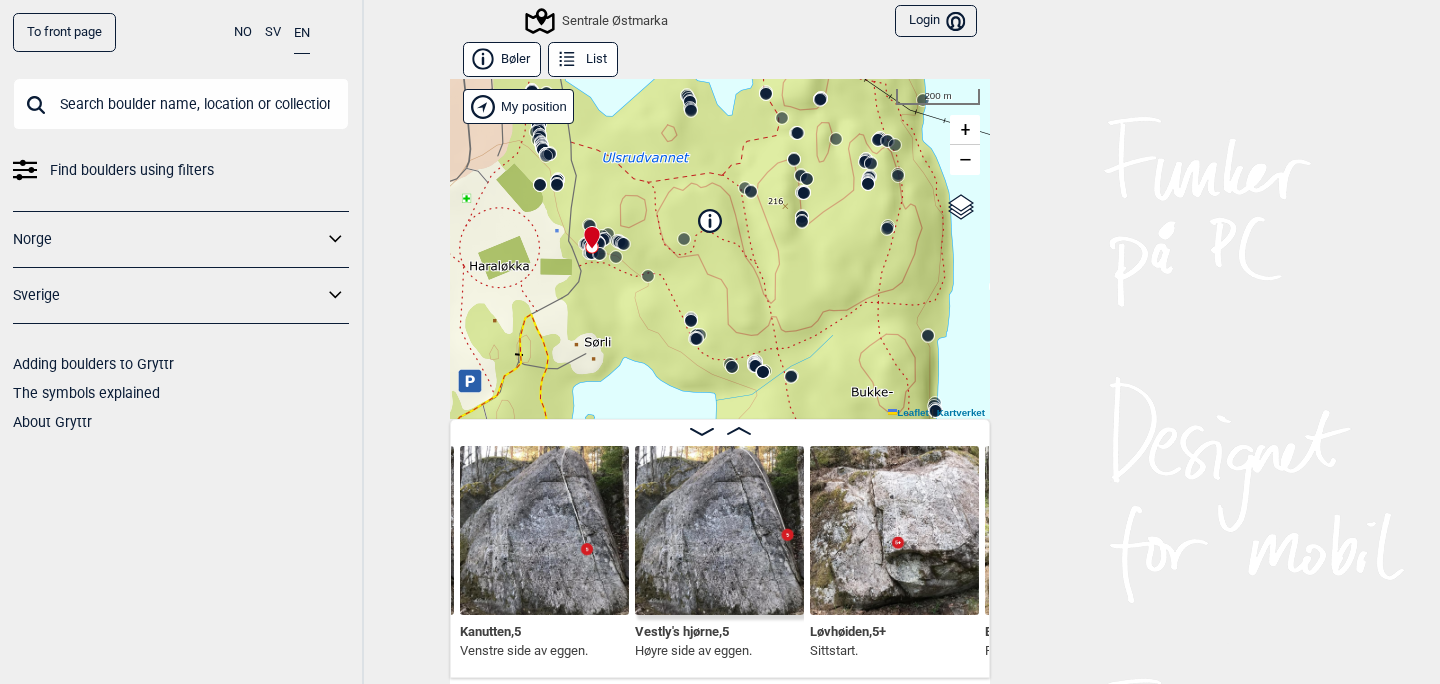 click 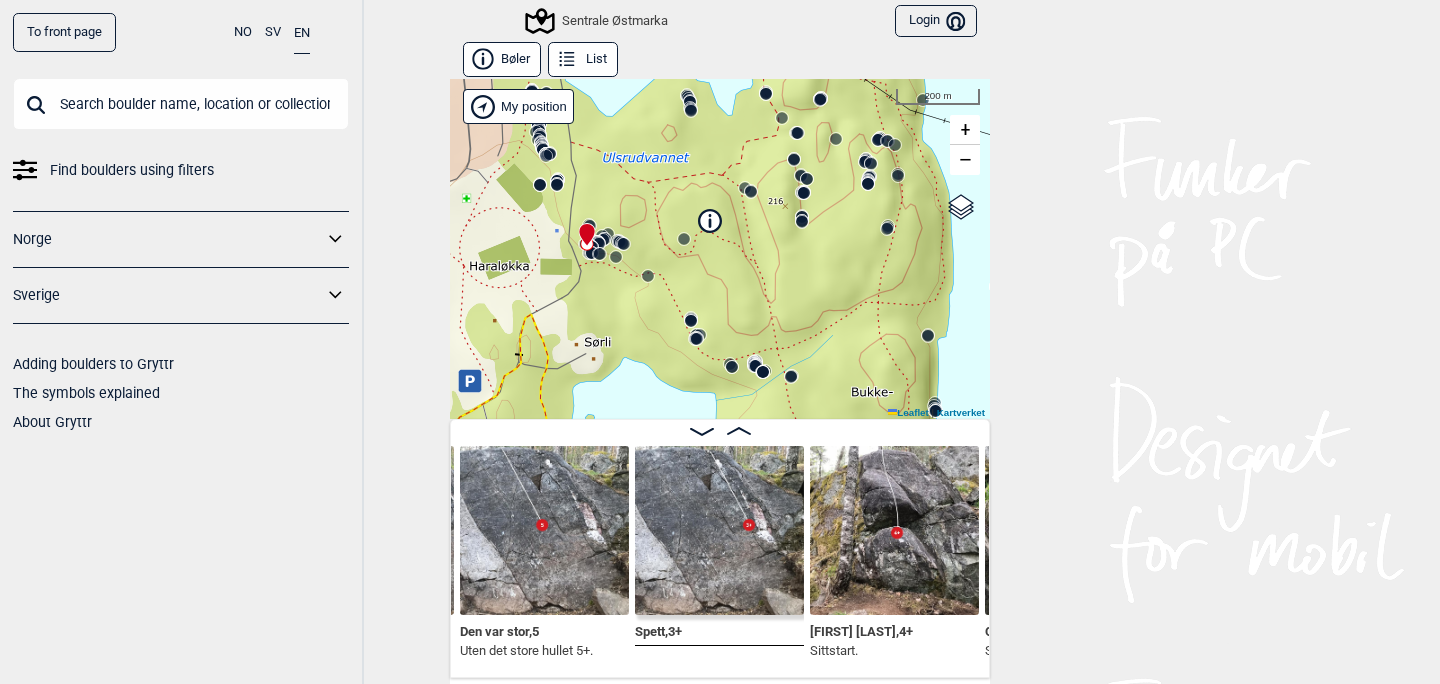 click 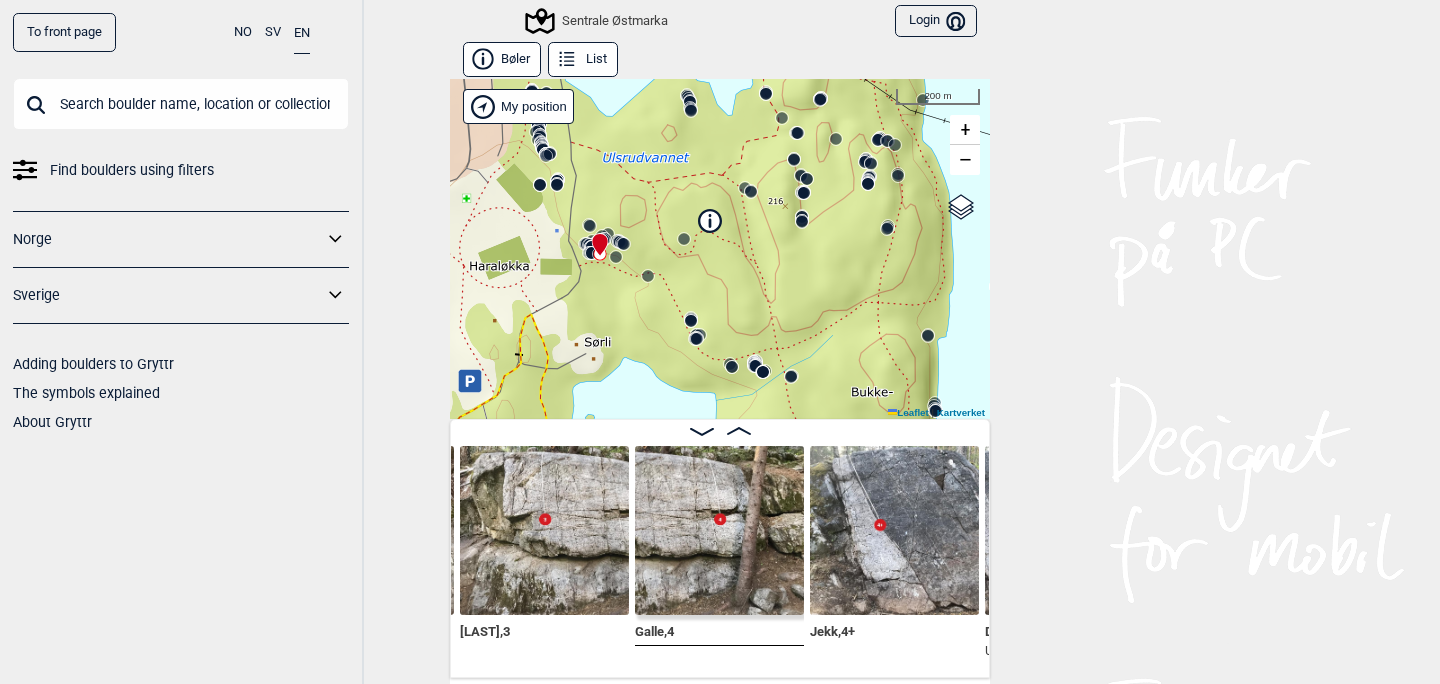 click 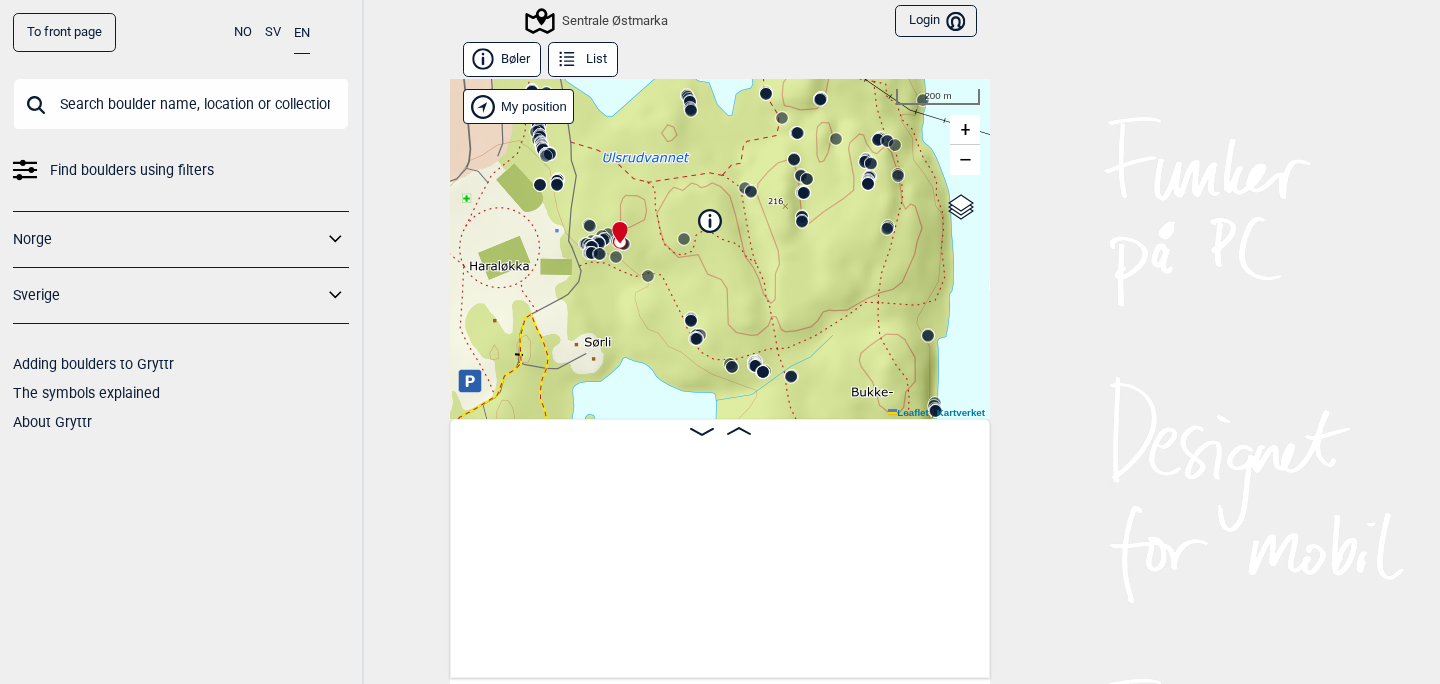 scroll, scrollTop: 0, scrollLeft: 21909, axis: horizontal 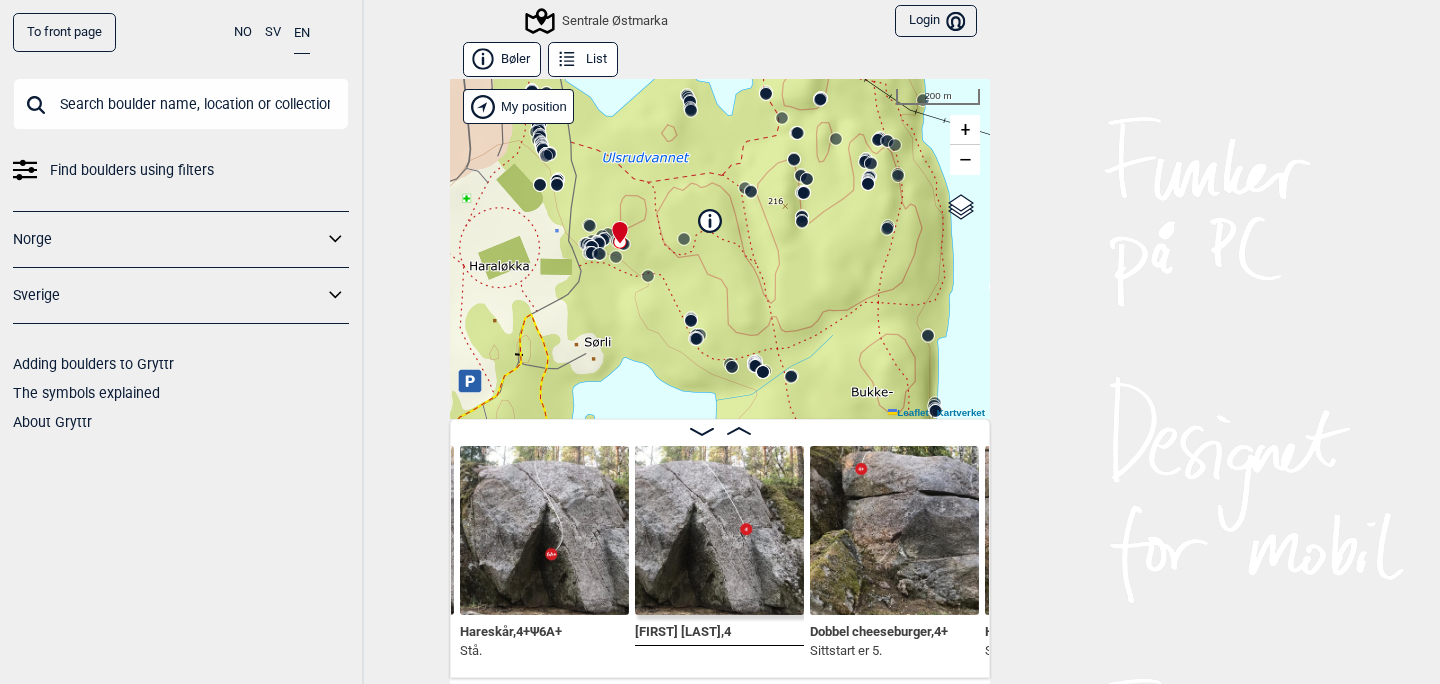 click 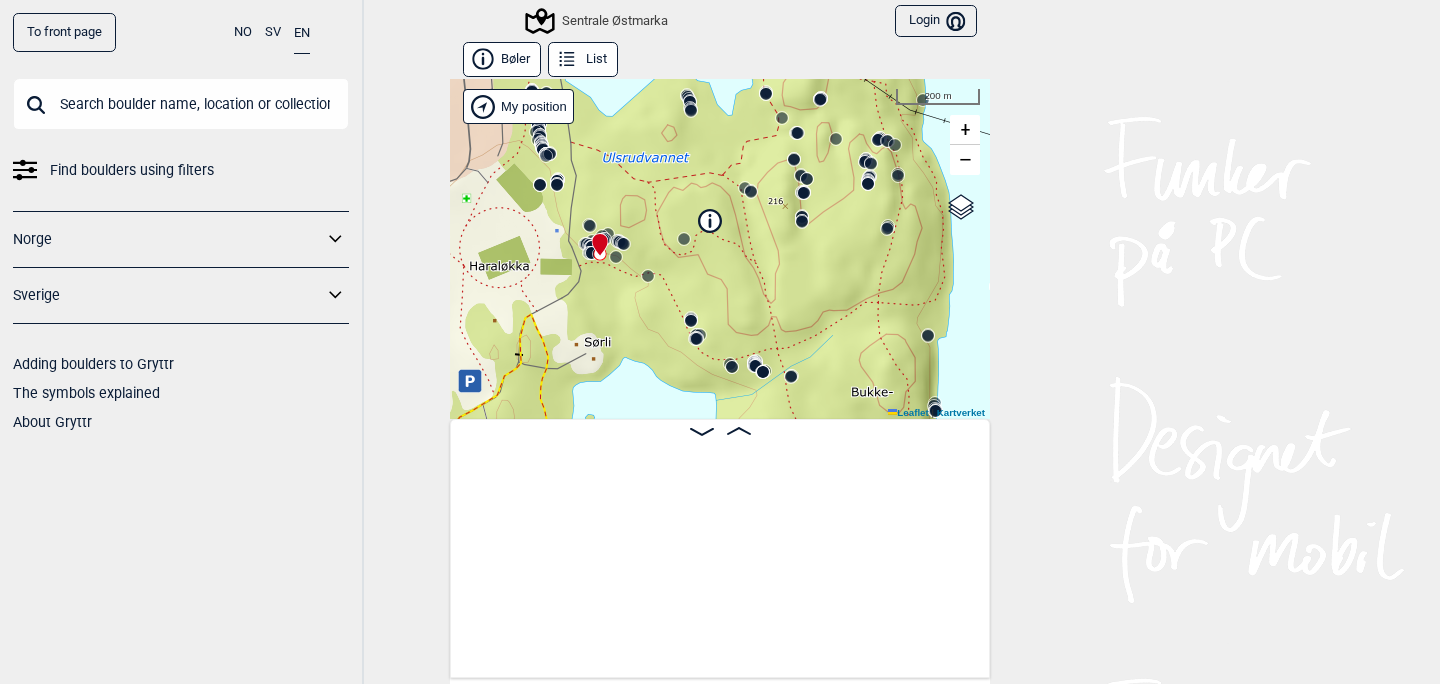 scroll, scrollTop: 0, scrollLeft: 17268, axis: horizontal 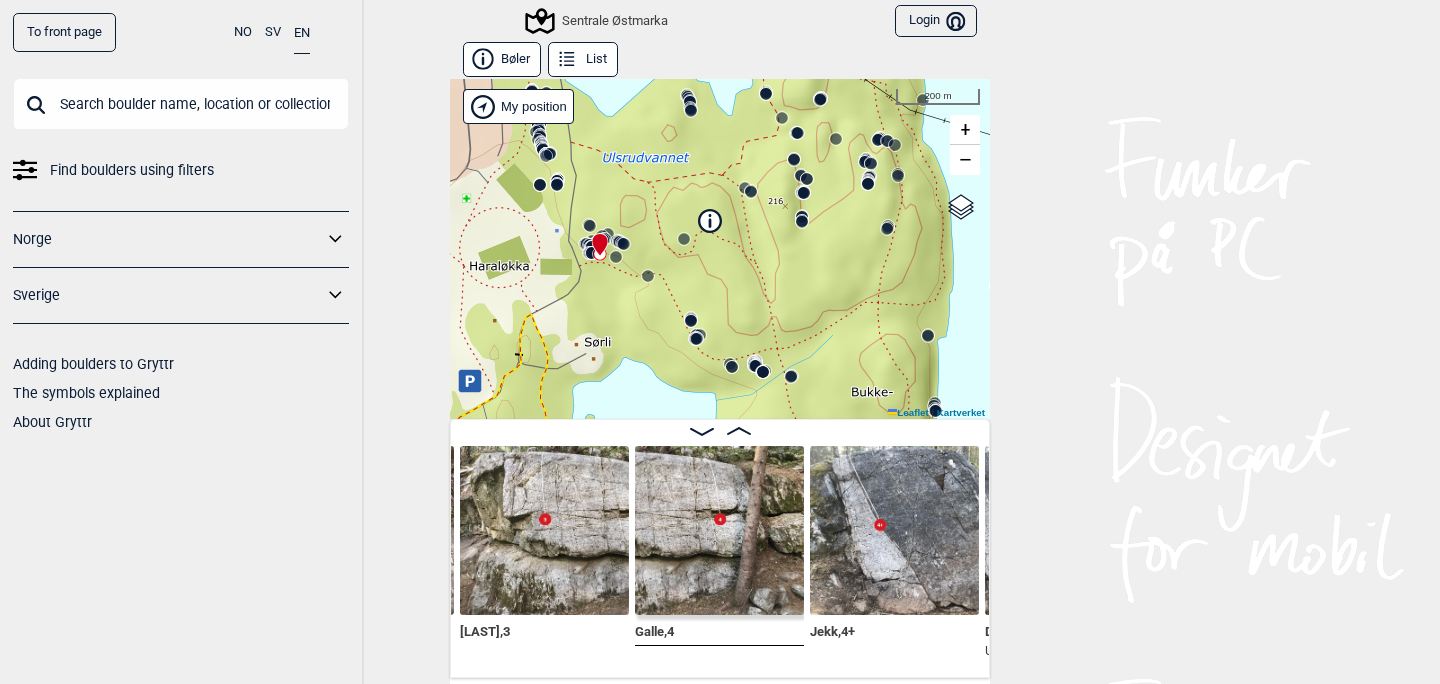 click 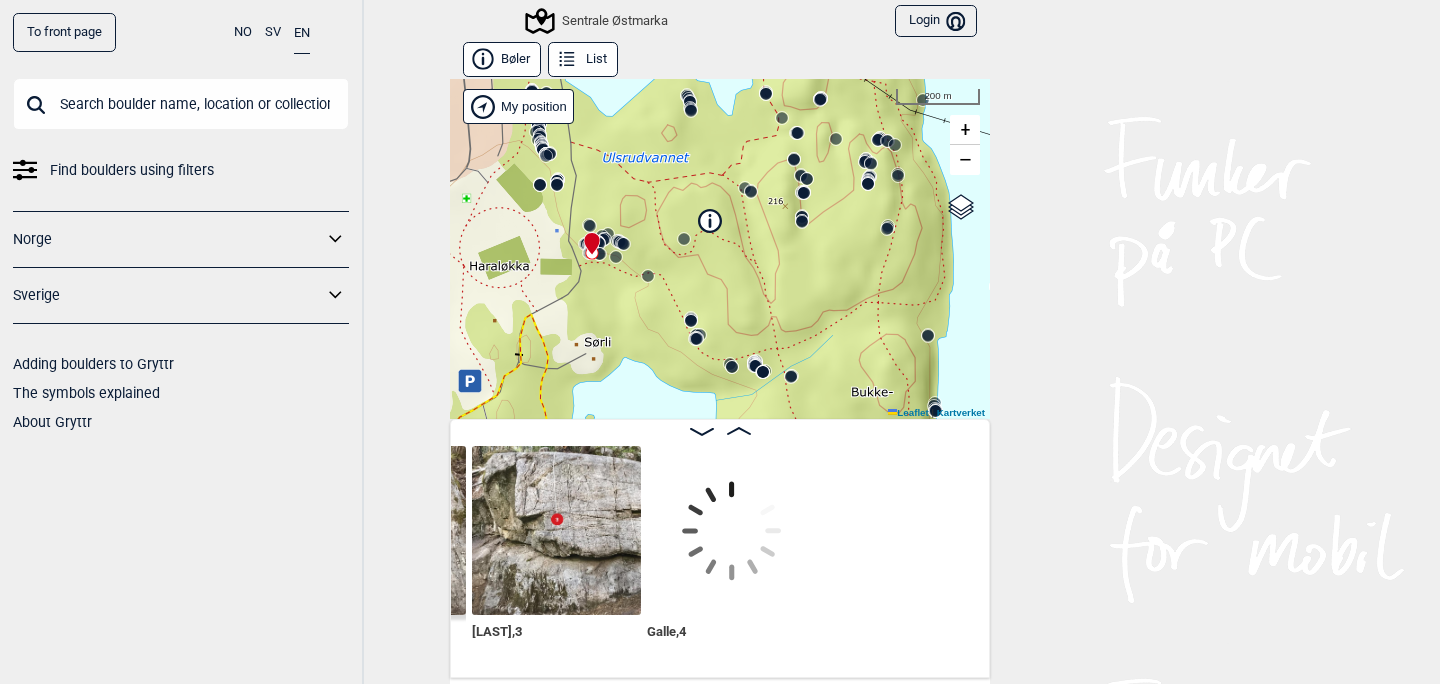 scroll, scrollTop: 0, scrollLeft: 16930, axis: horizontal 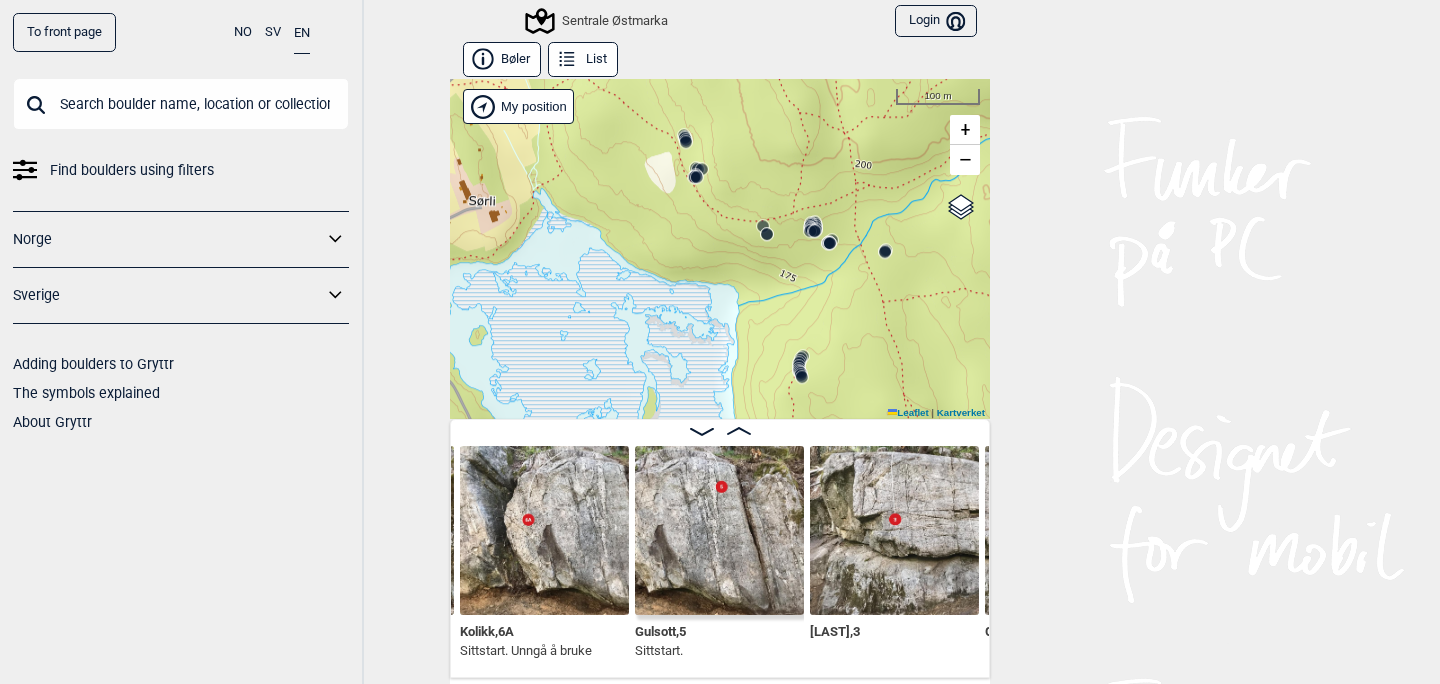 drag, startPoint x: 708, startPoint y: 390, endPoint x: 614, endPoint y: 191, distance: 220.08408 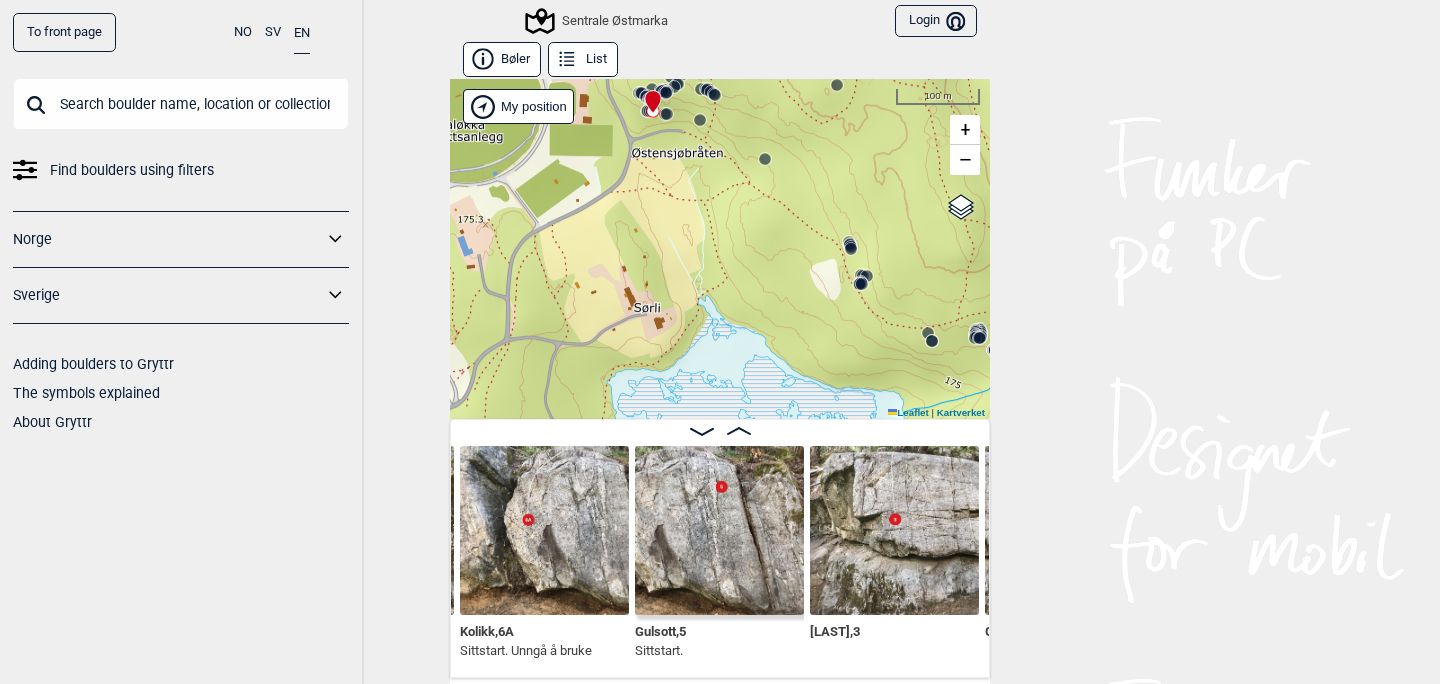 drag, startPoint x: 642, startPoint y: 212, endPoint x: 822, endPoint y: 324, distance: 212 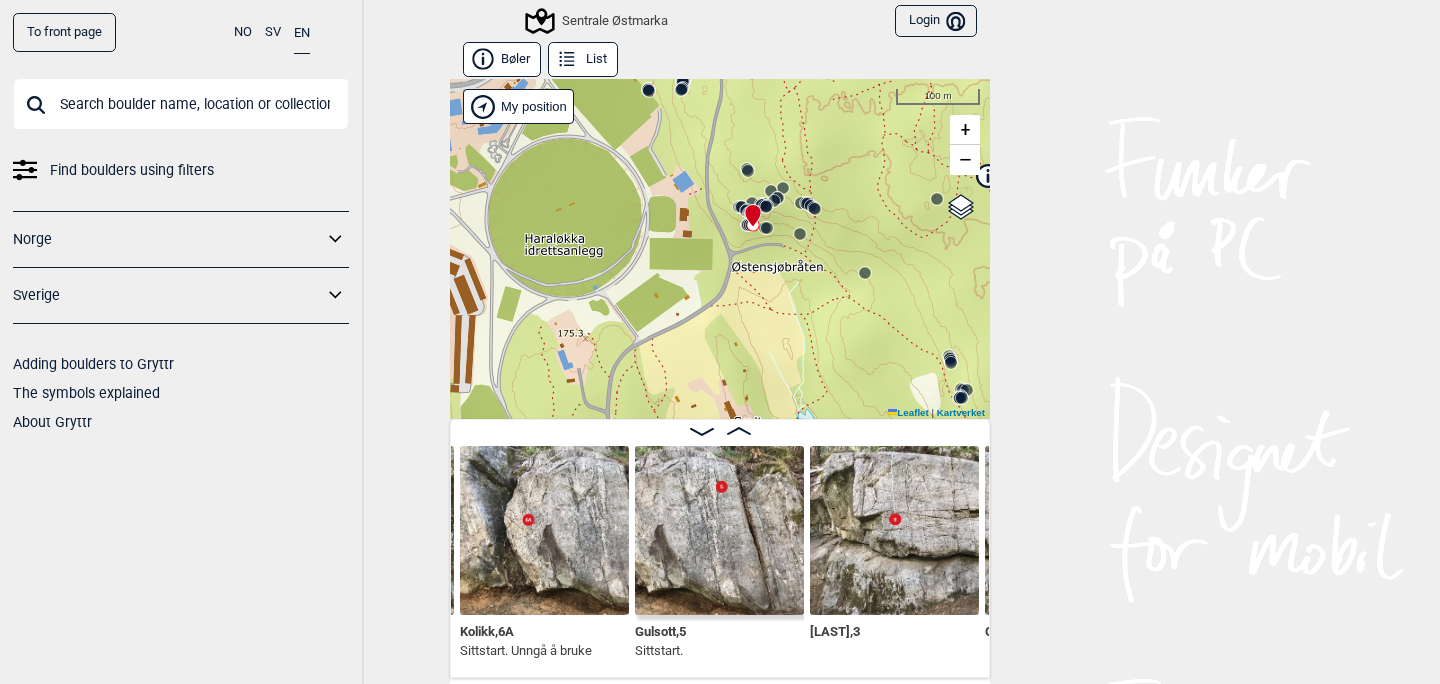 drag, startPoint x: 700, startPoint y: 230, endPoint x: 786, endPoint y: 339, distance: 138.84163 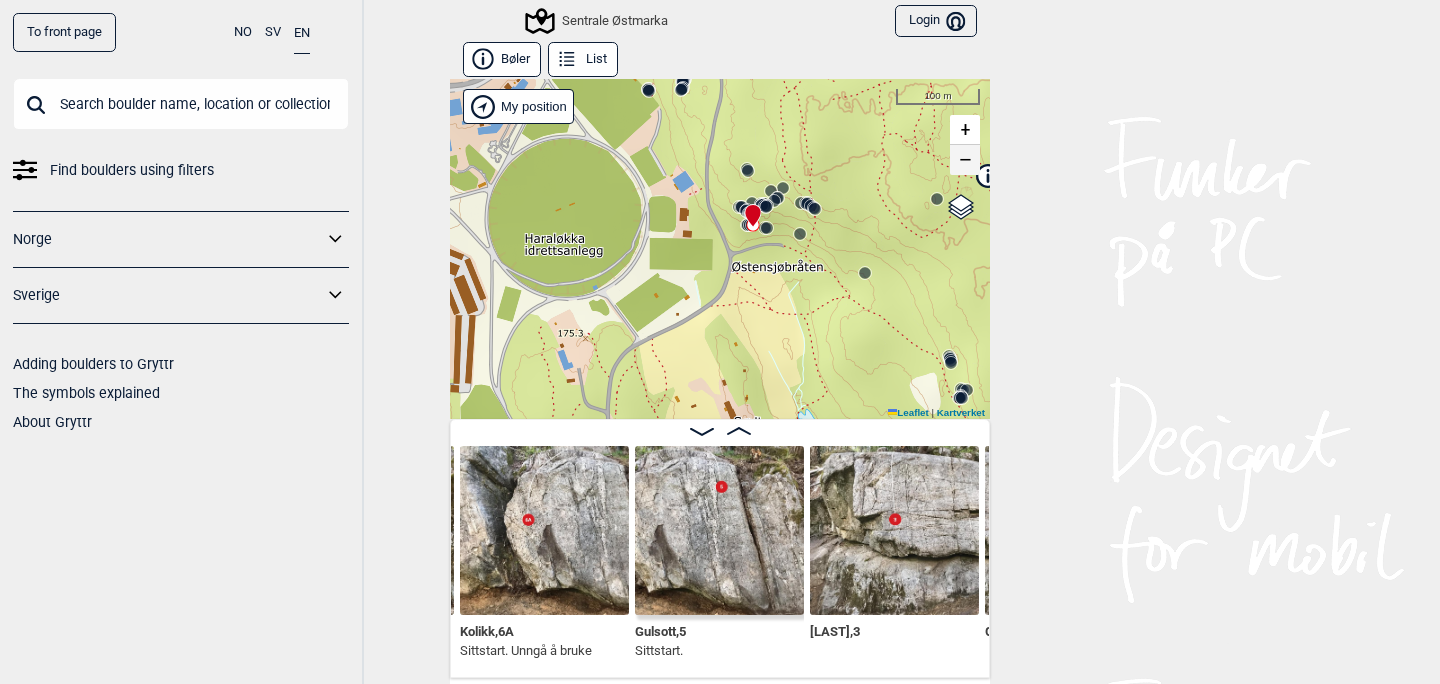 click on "−" at bounding box center (965, 160) 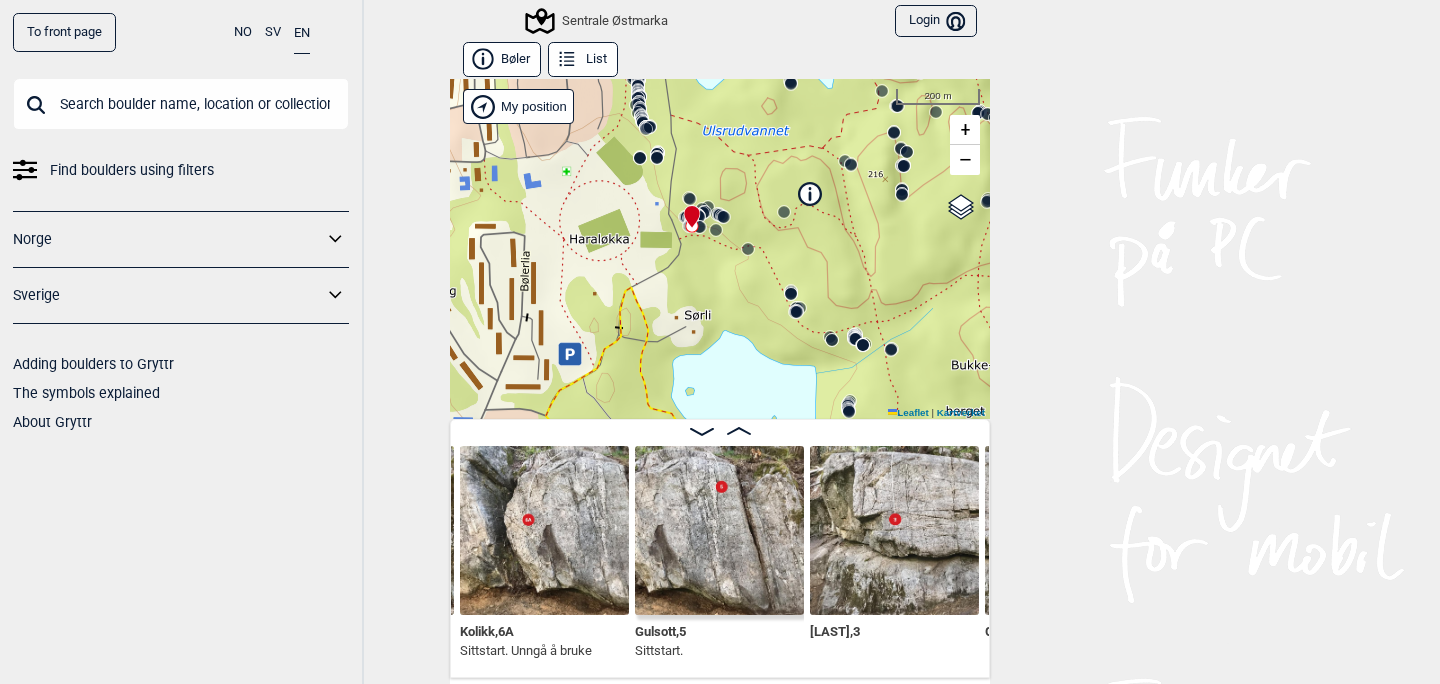 drag, startPoint x: 892, startPoint y: 243, endPoint x: 843, endPoint y: 161, distance: 95.524864 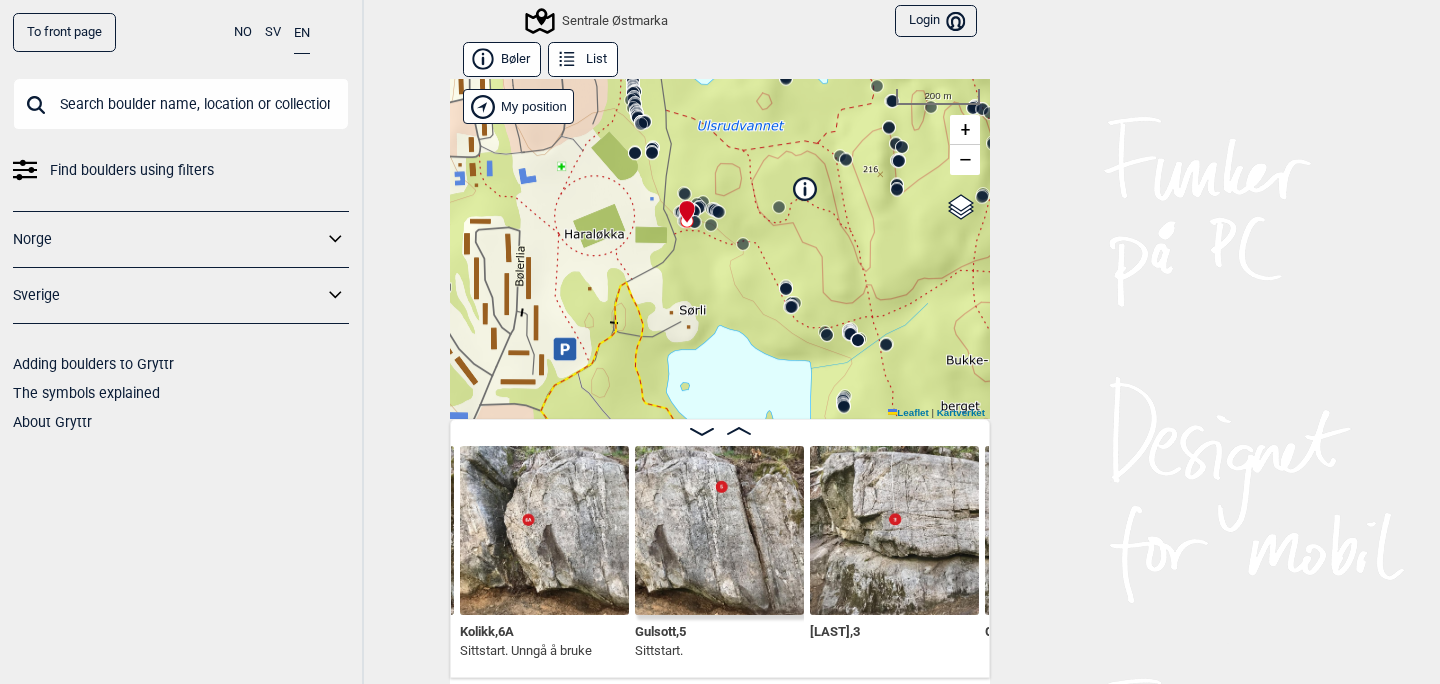 click 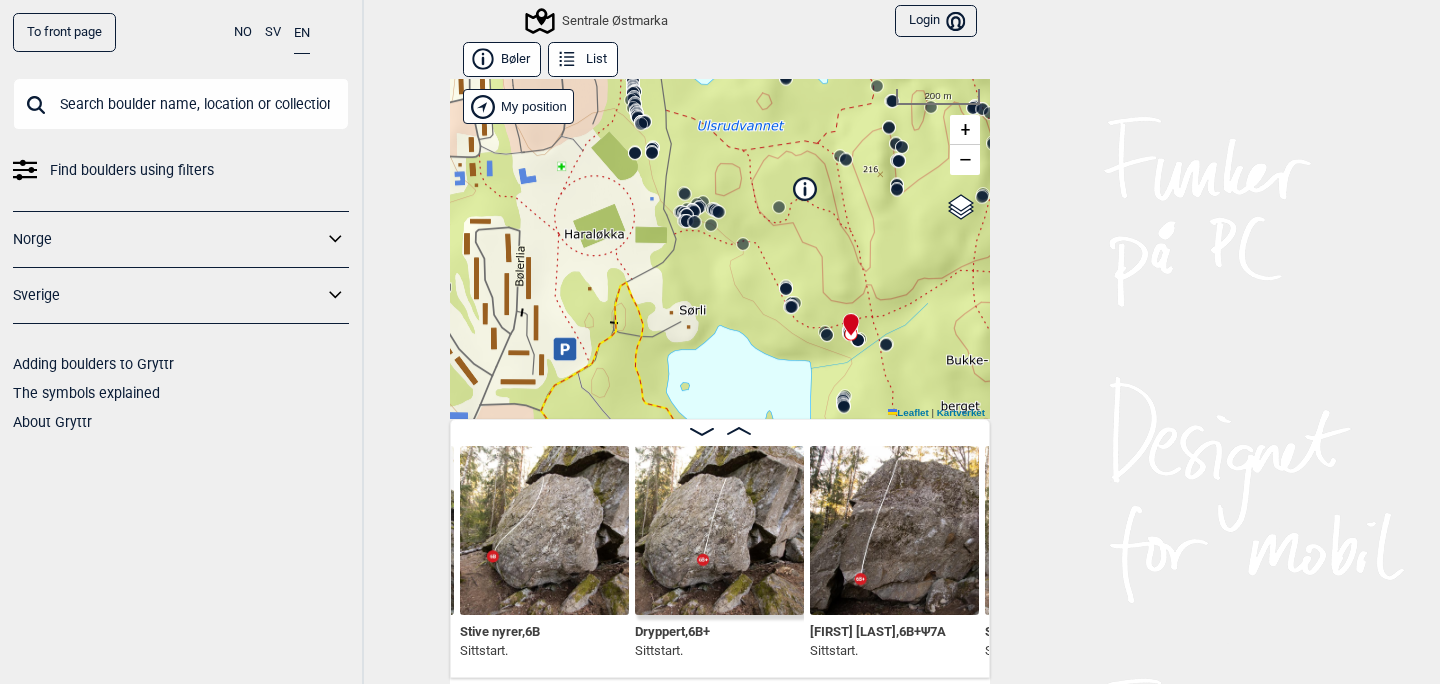 click 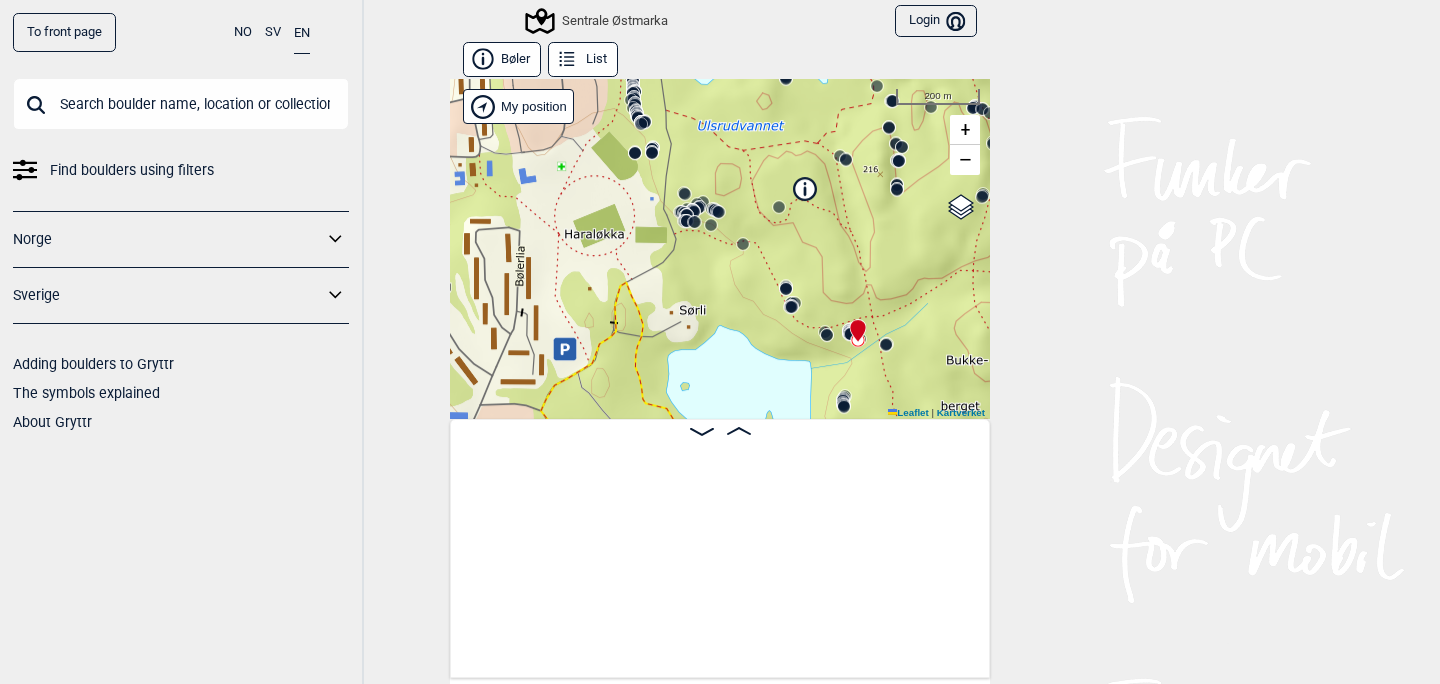 scroll, scrollTop: 0, scrollLeft: 29447, axis: horizontal 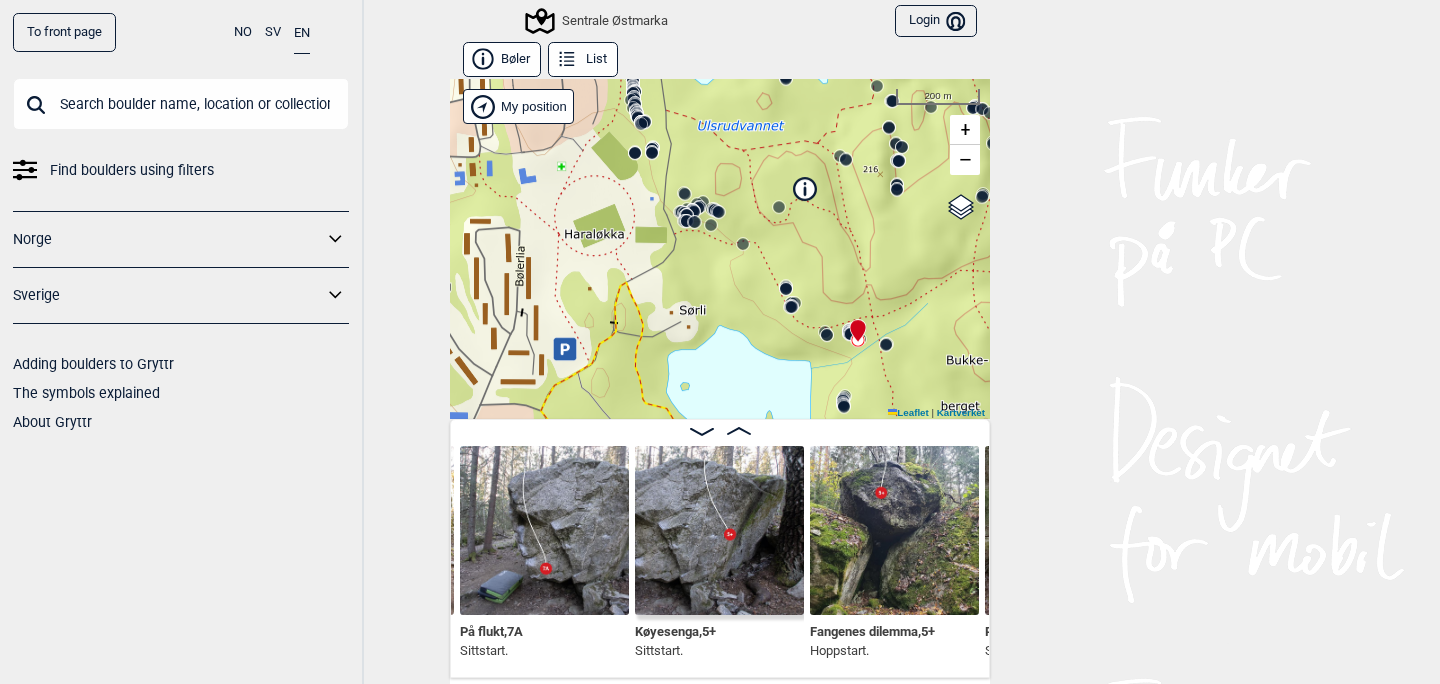 click at bounding box center (854, 322) 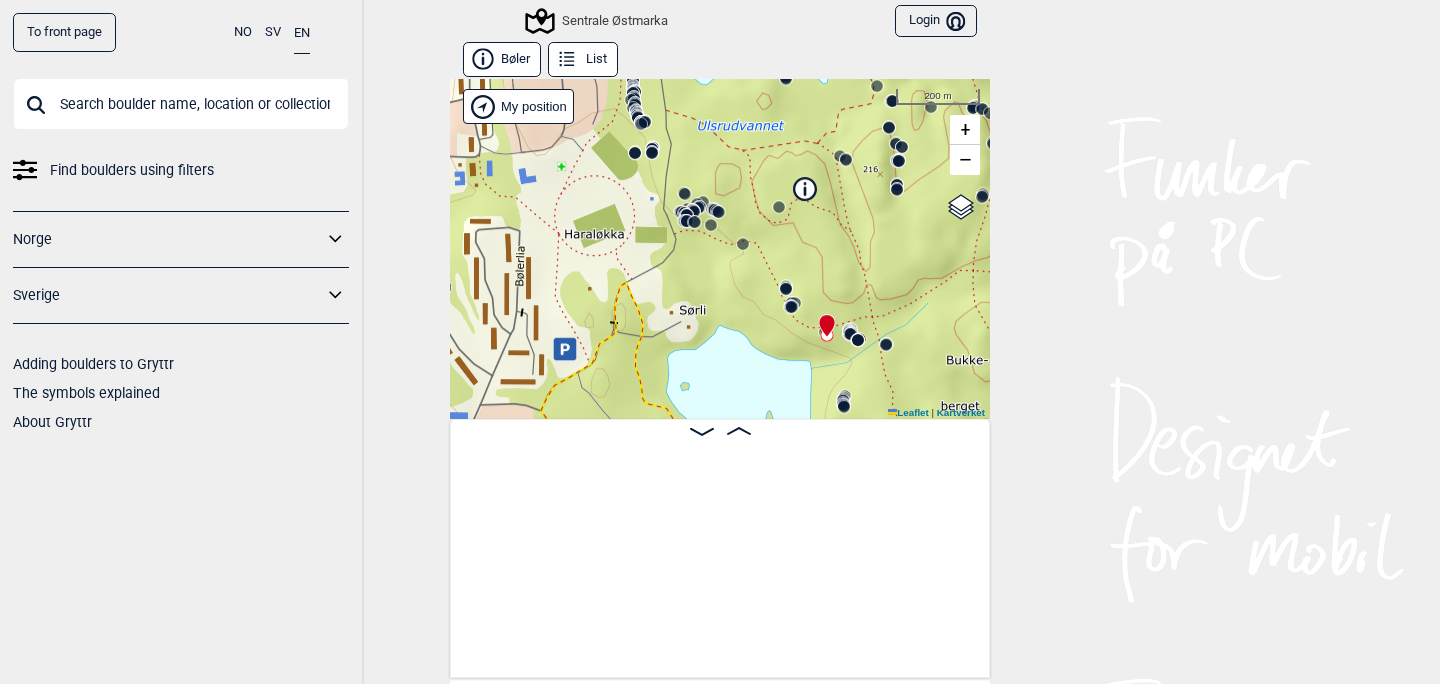 scroll, scrollTop: 0, scrollLeft: 25669, axis: horizontal 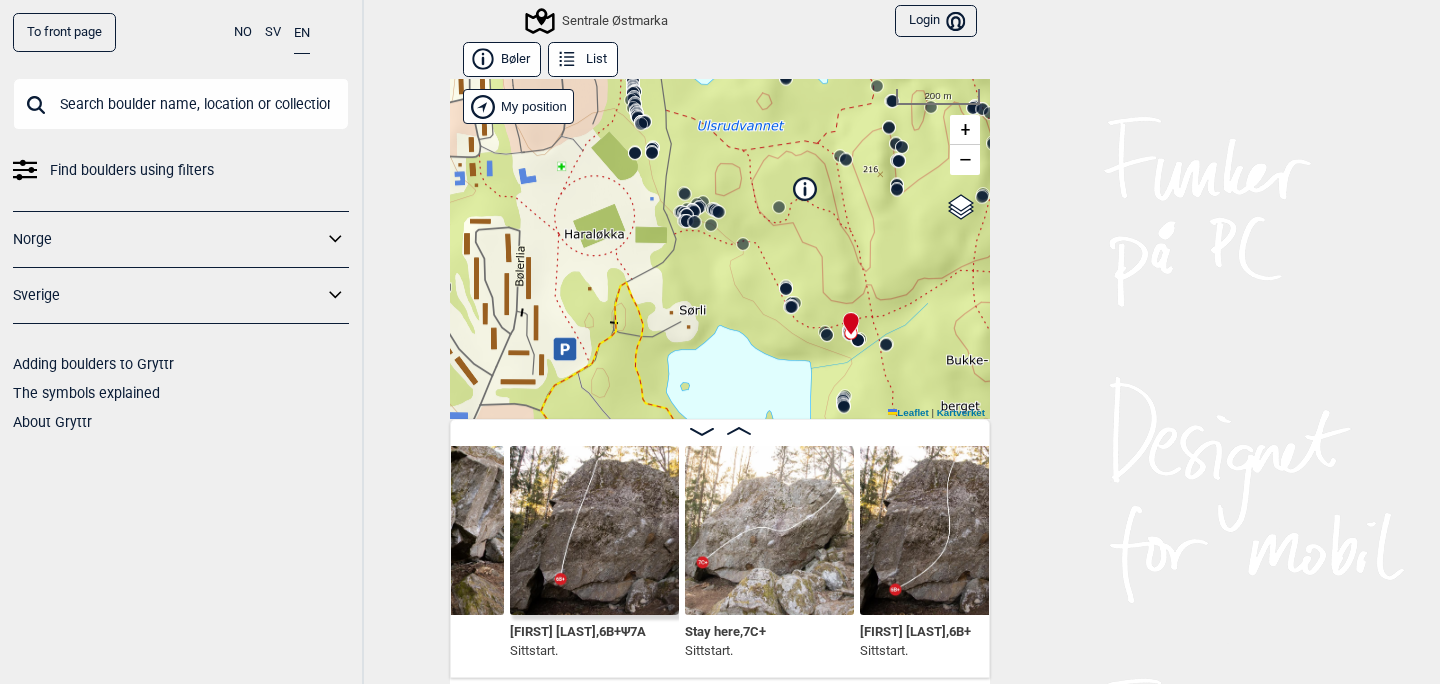 click at bounding box center (769, 530) 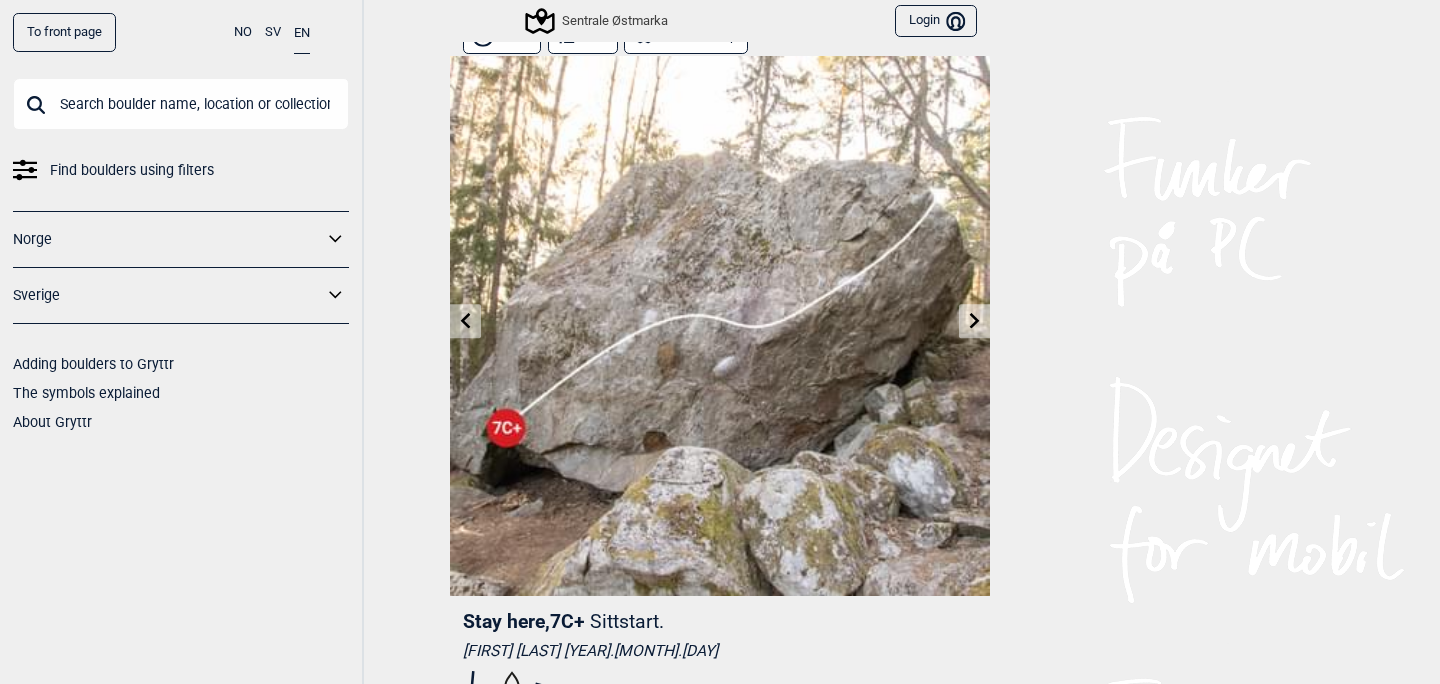 scroll, scrollTop: 0, scrollLeft: 0, axis: both 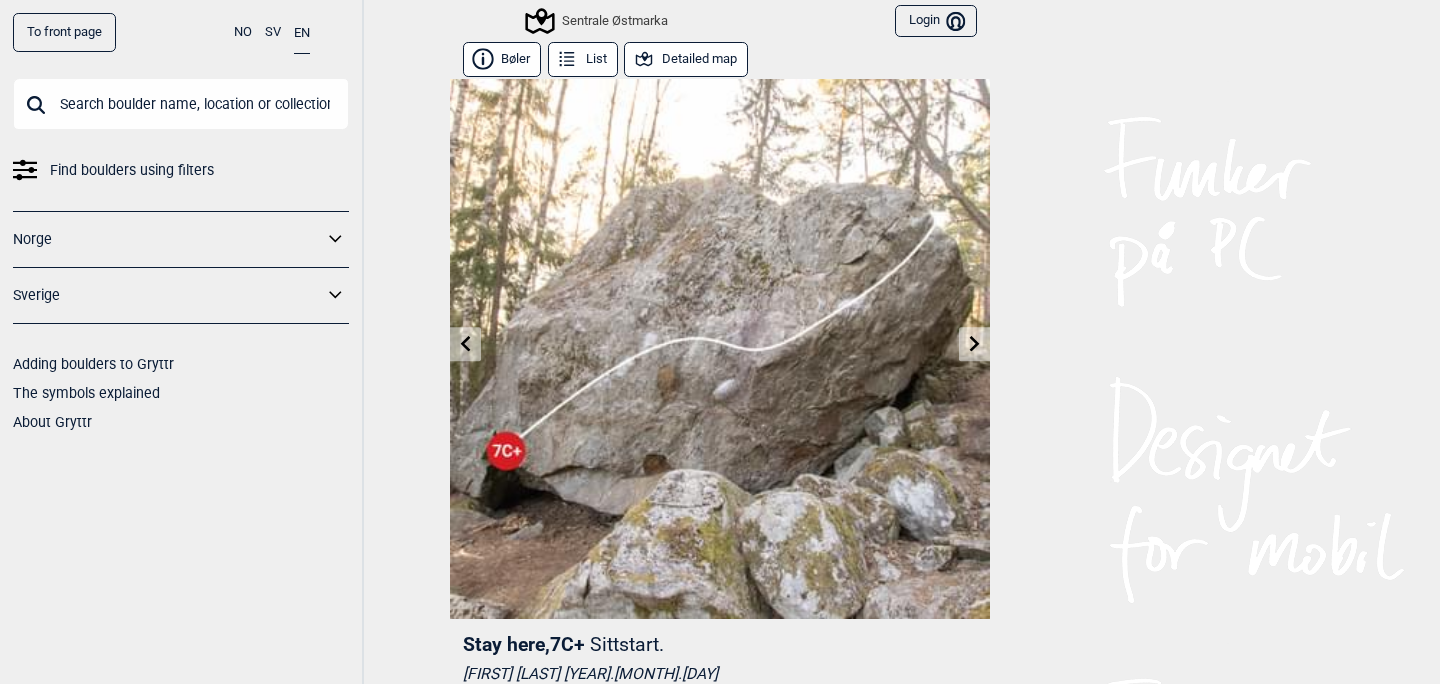 click on "Detailed map" at bounding box center [686, 59] 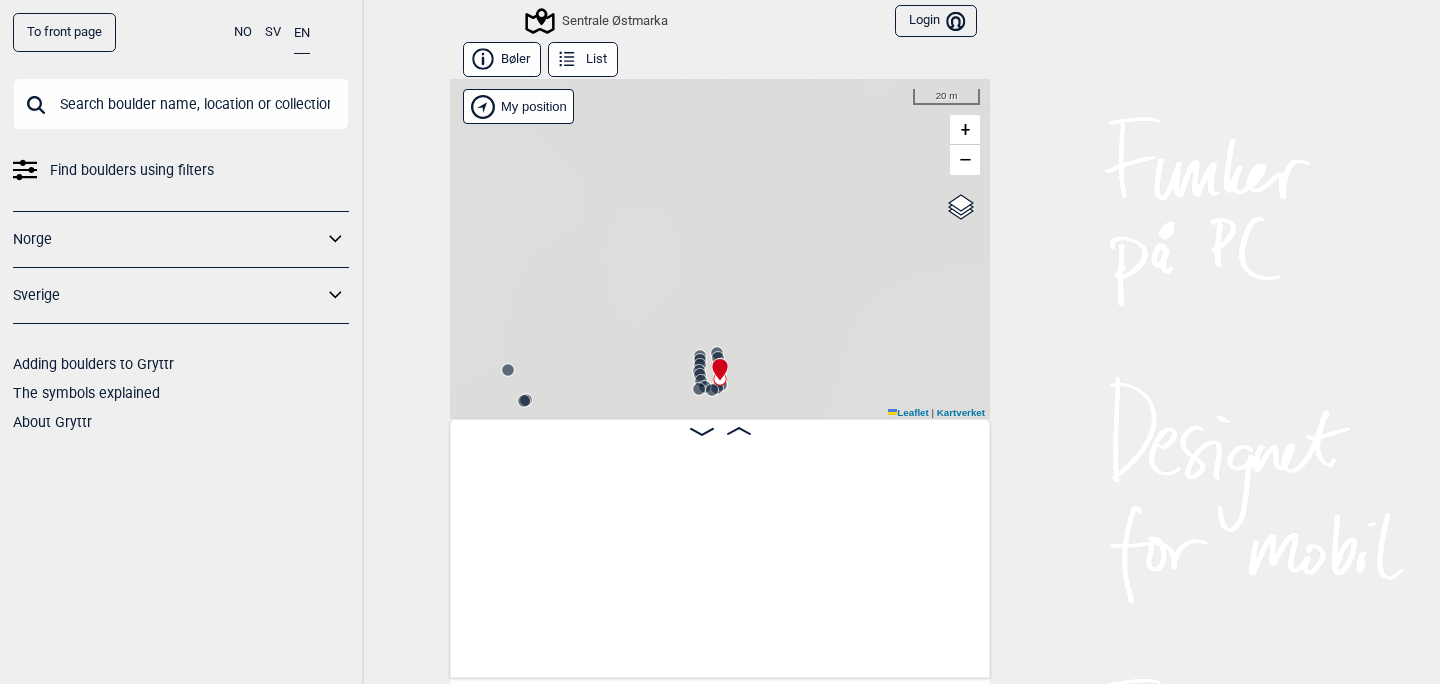 scroll, scrollTop: 0, scrollLeft: 26533, axis: horizontal 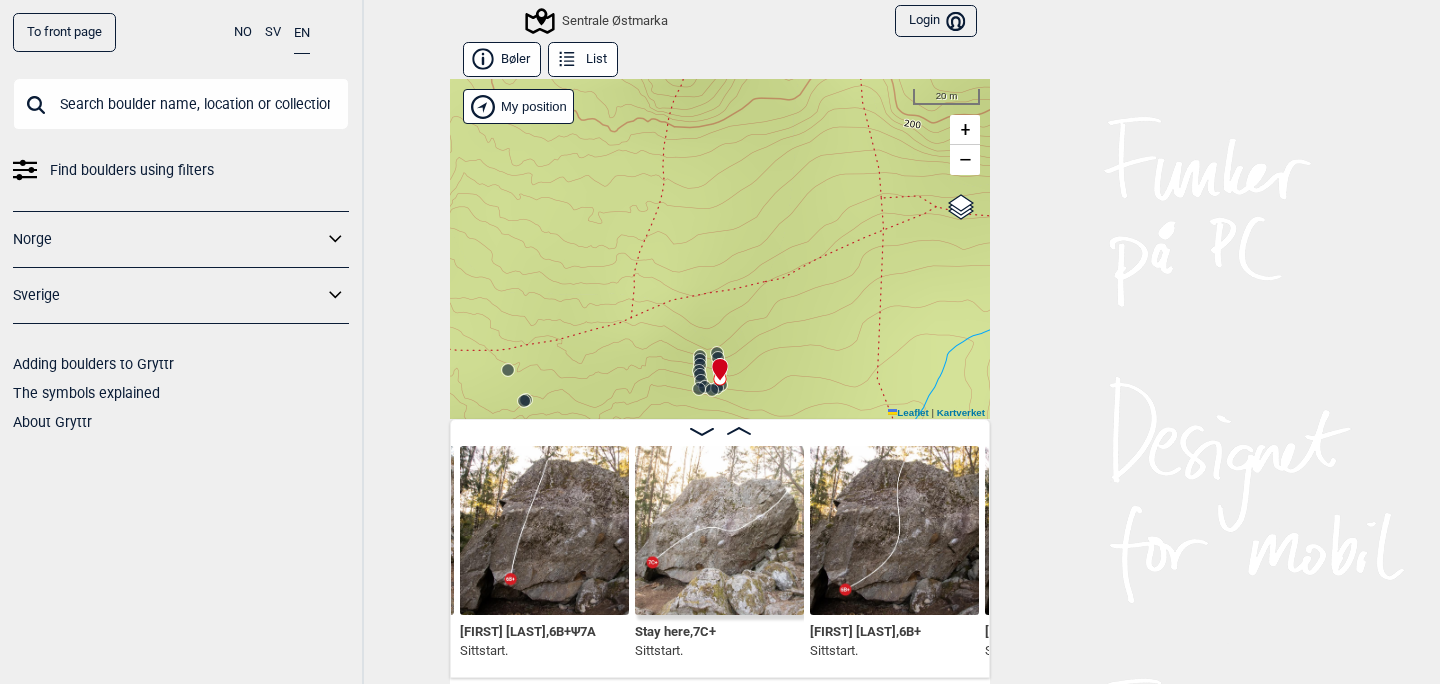 click on "Speidersteinen Barnehageveggen Cowboyveggen Bølerveggen Sentrale Østmarka" at bounding box center (720, 249) 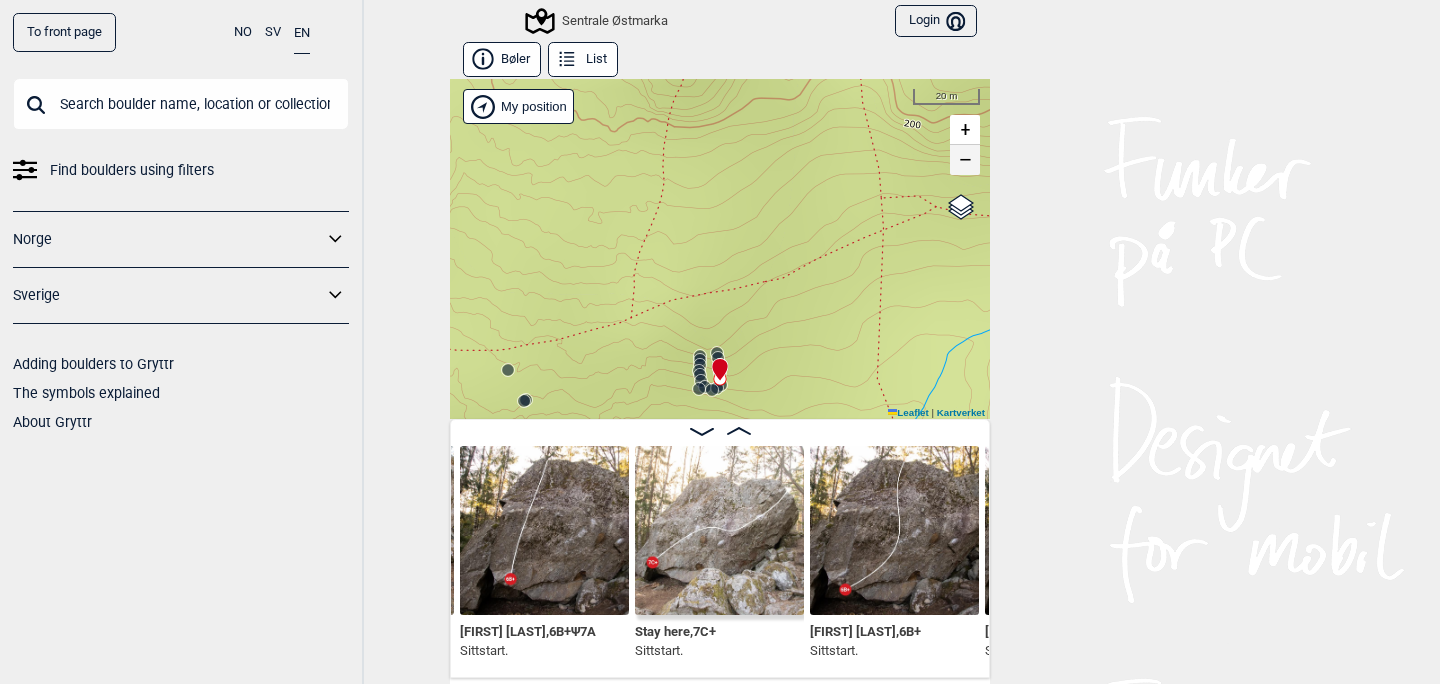 click on "−" at bounding box center (965, 160) 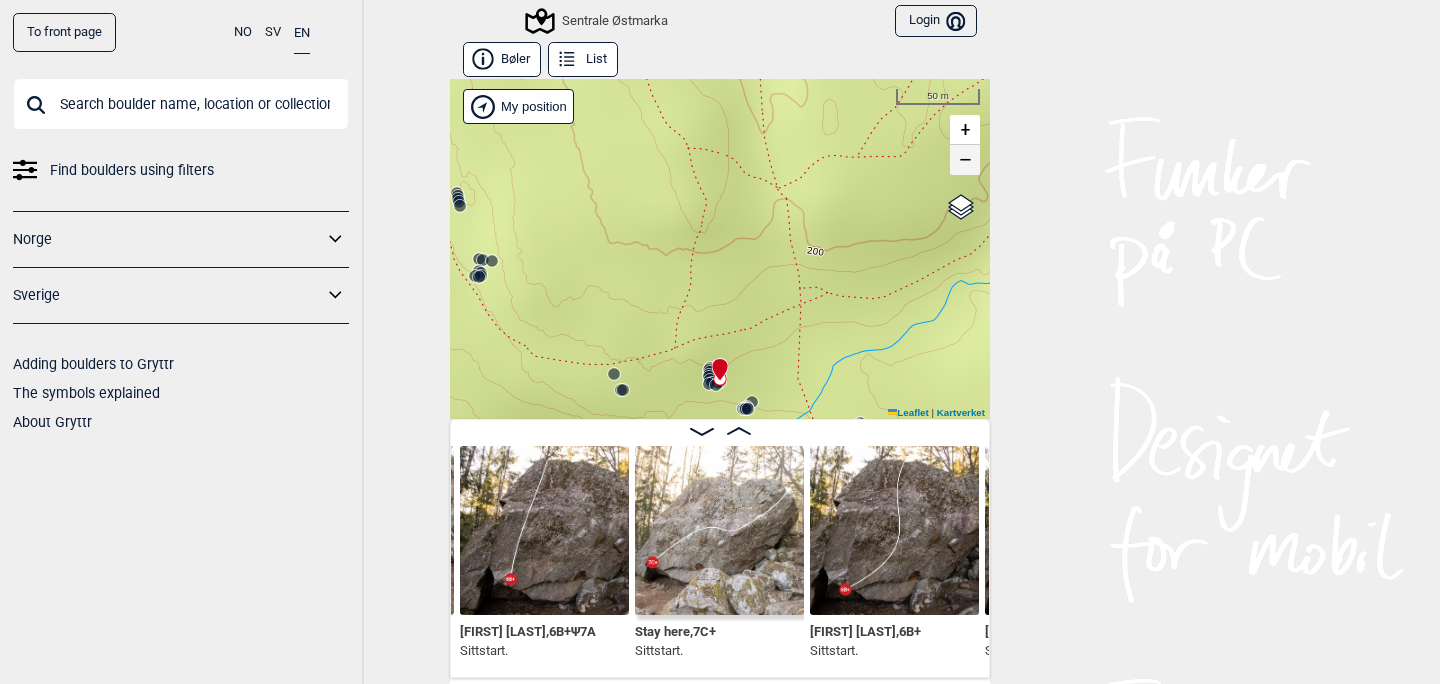click on "−" at bounding box center [965, 160] 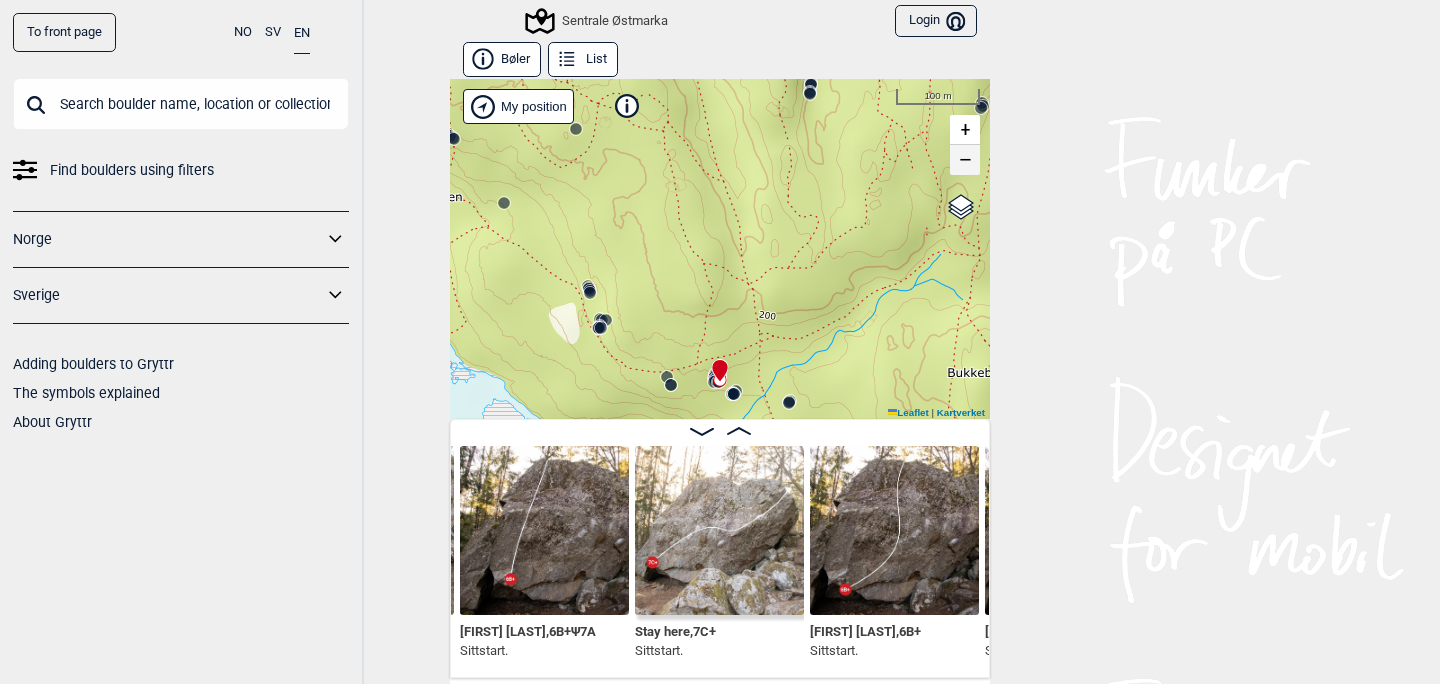 click on "−" at bounding box center (965, 160) 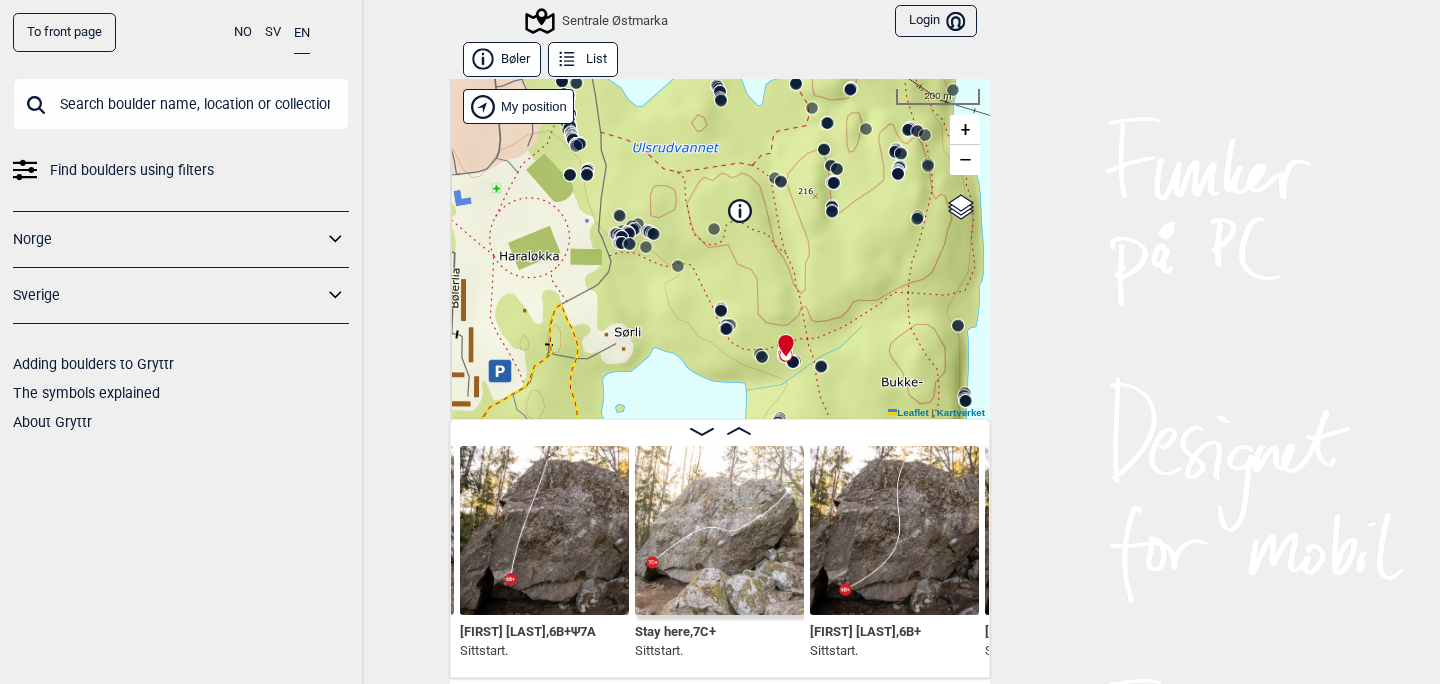 drag, startPoint x: 771, startPoint y: 239, endPoint x: 839, endPoint y: 214, distance: 72.44998 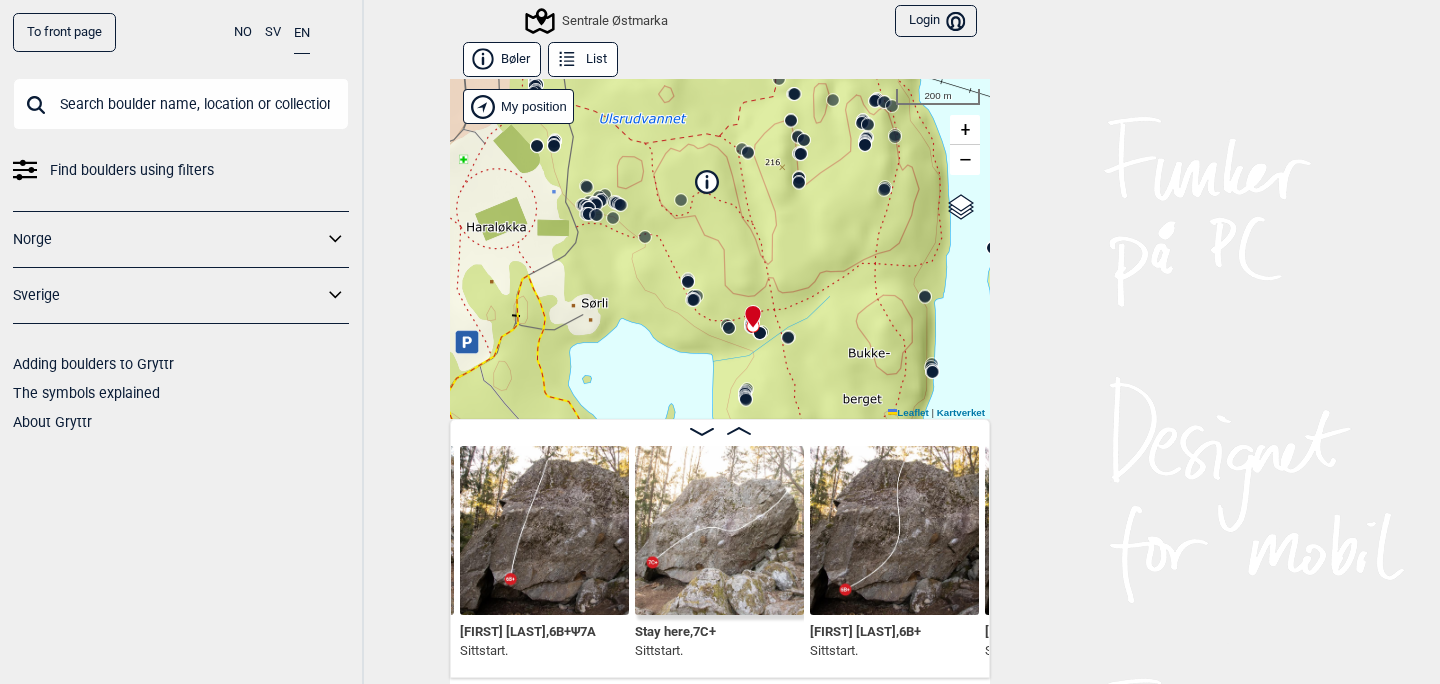 drag, startPoint x: 777, startPoint y: 329, endPoint x: 742, endPoint y: 300, distance: 45.453274 